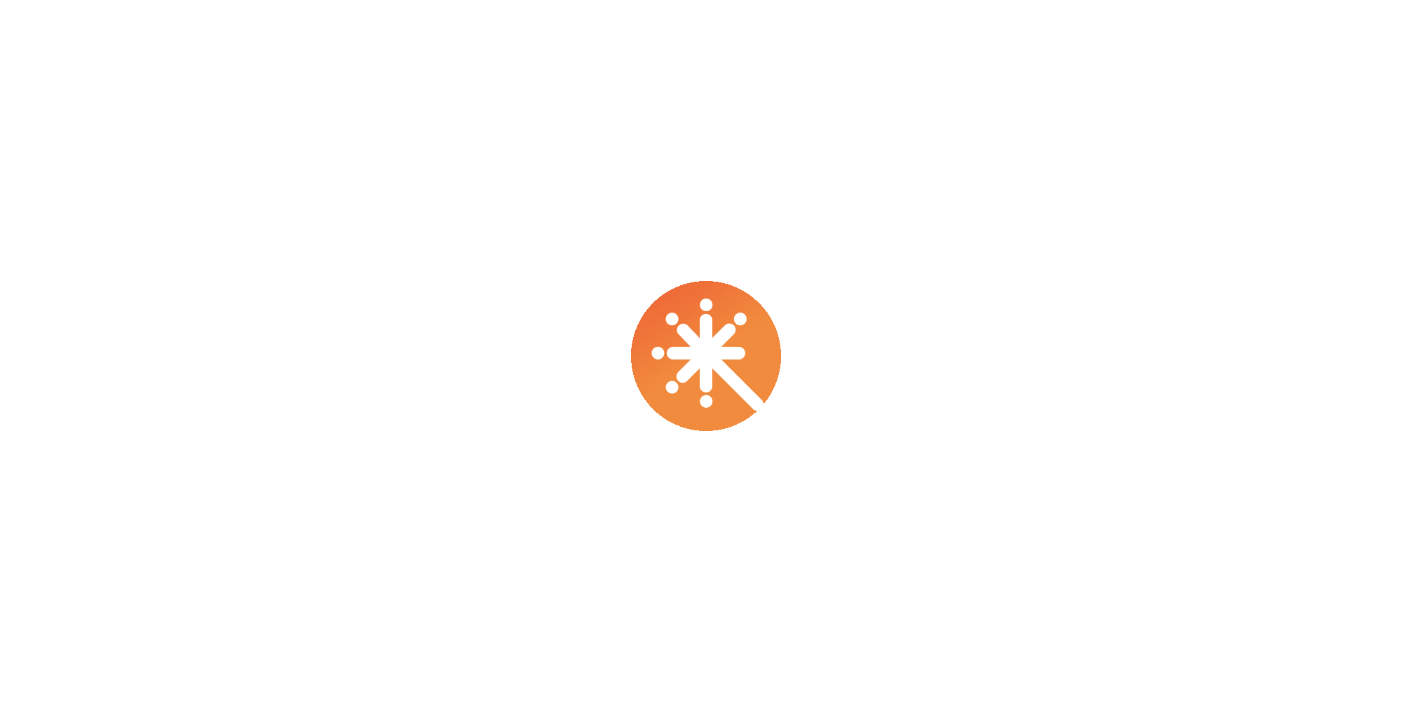 scroll, scrollTop: 0, scrollLeft: 0, axis: both 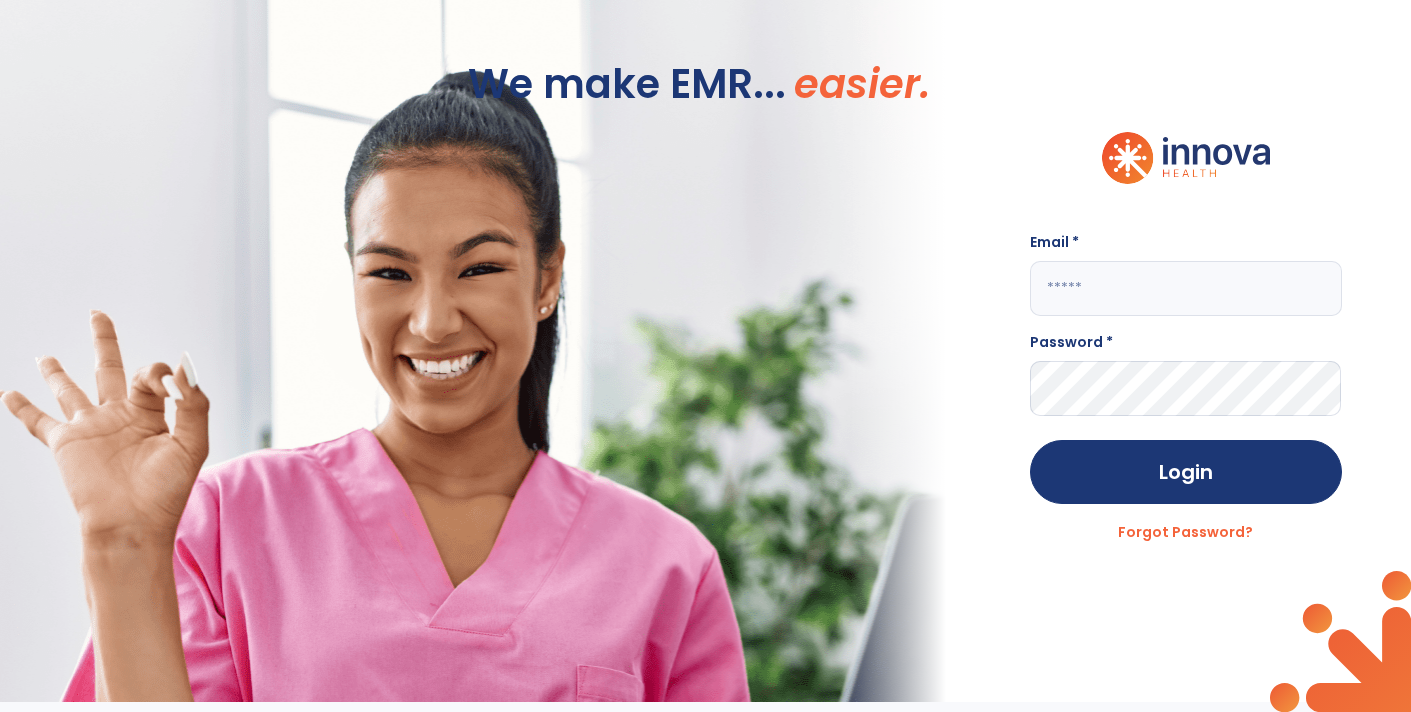 type on "**********" 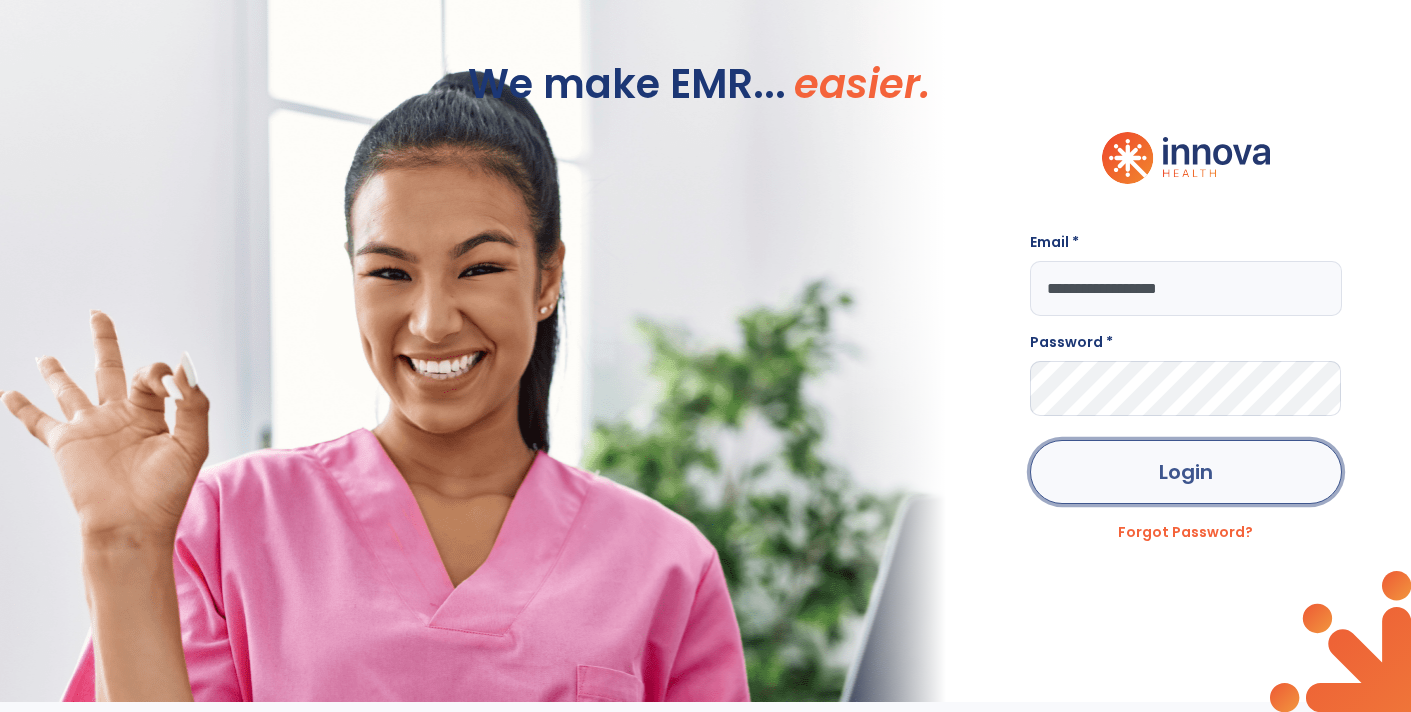 click on "Login" 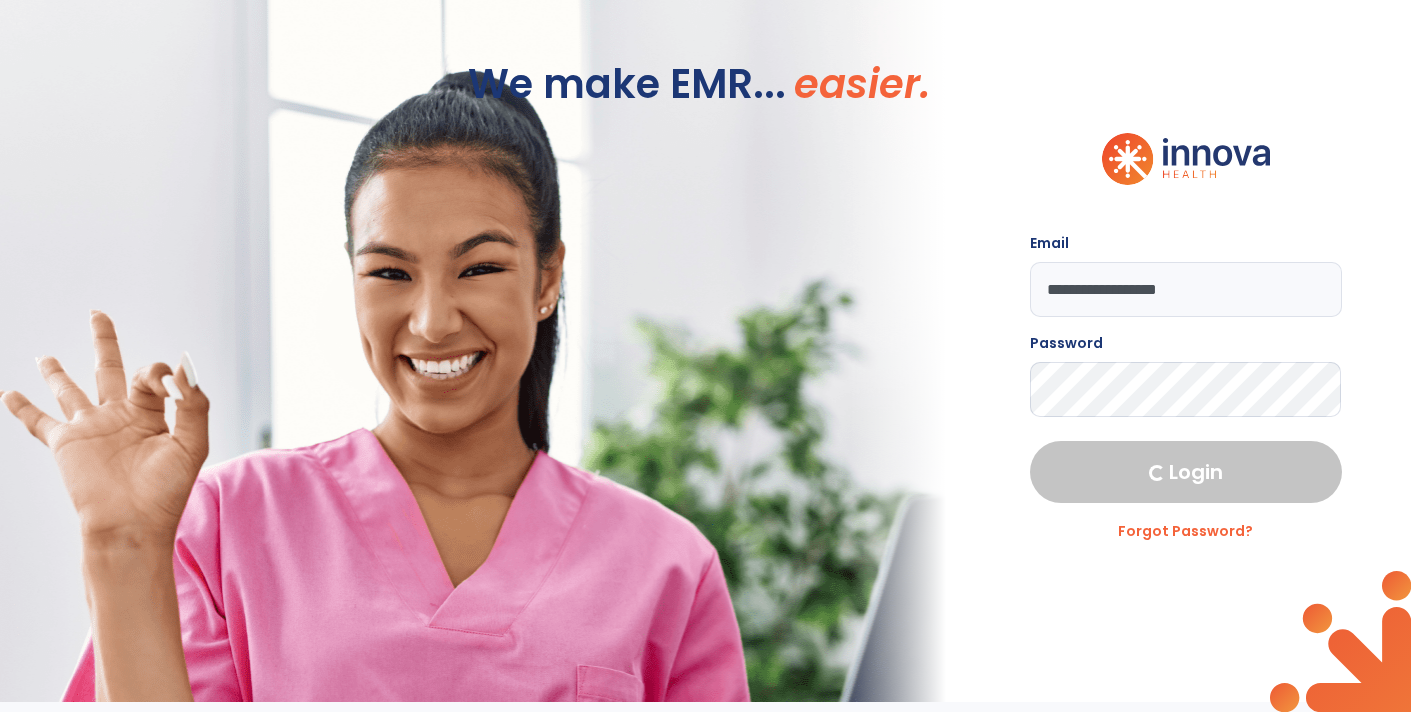 select on "****" 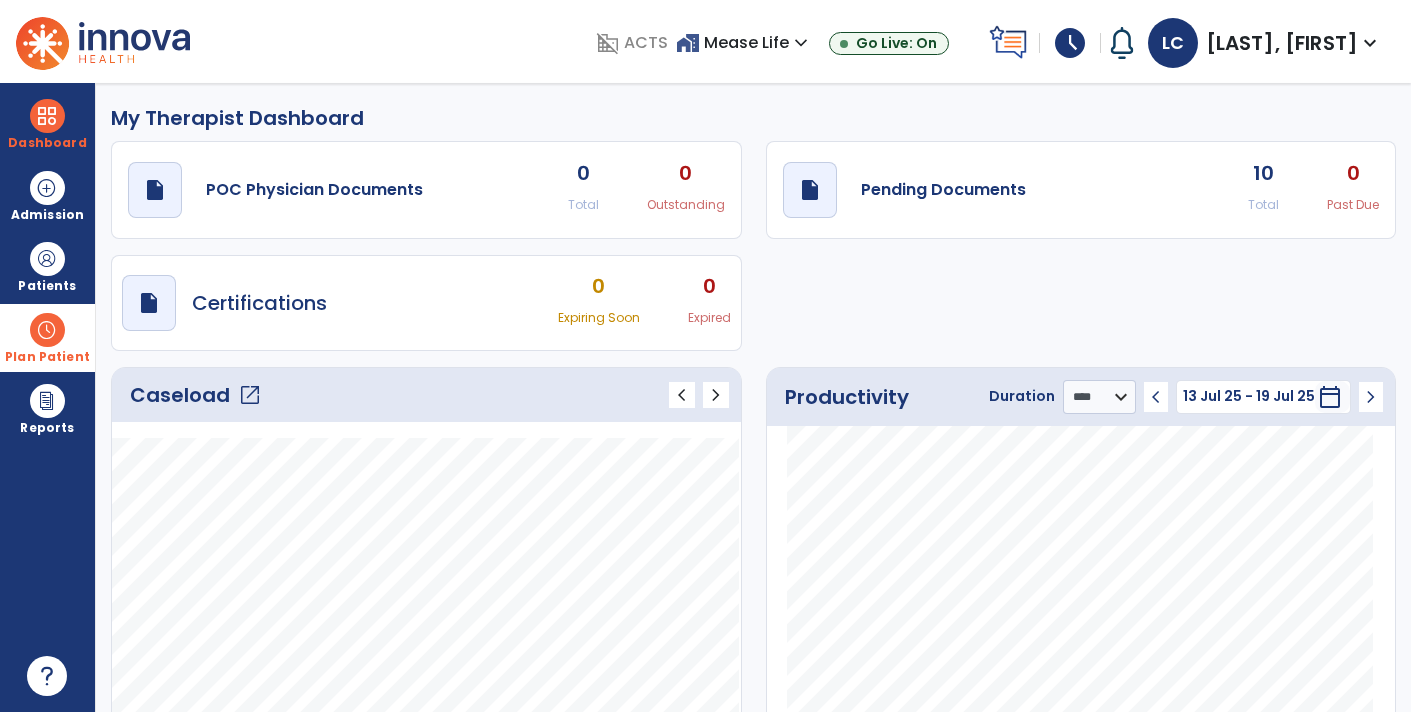 click on "Plan Patient" at bounding box center (47, 266) 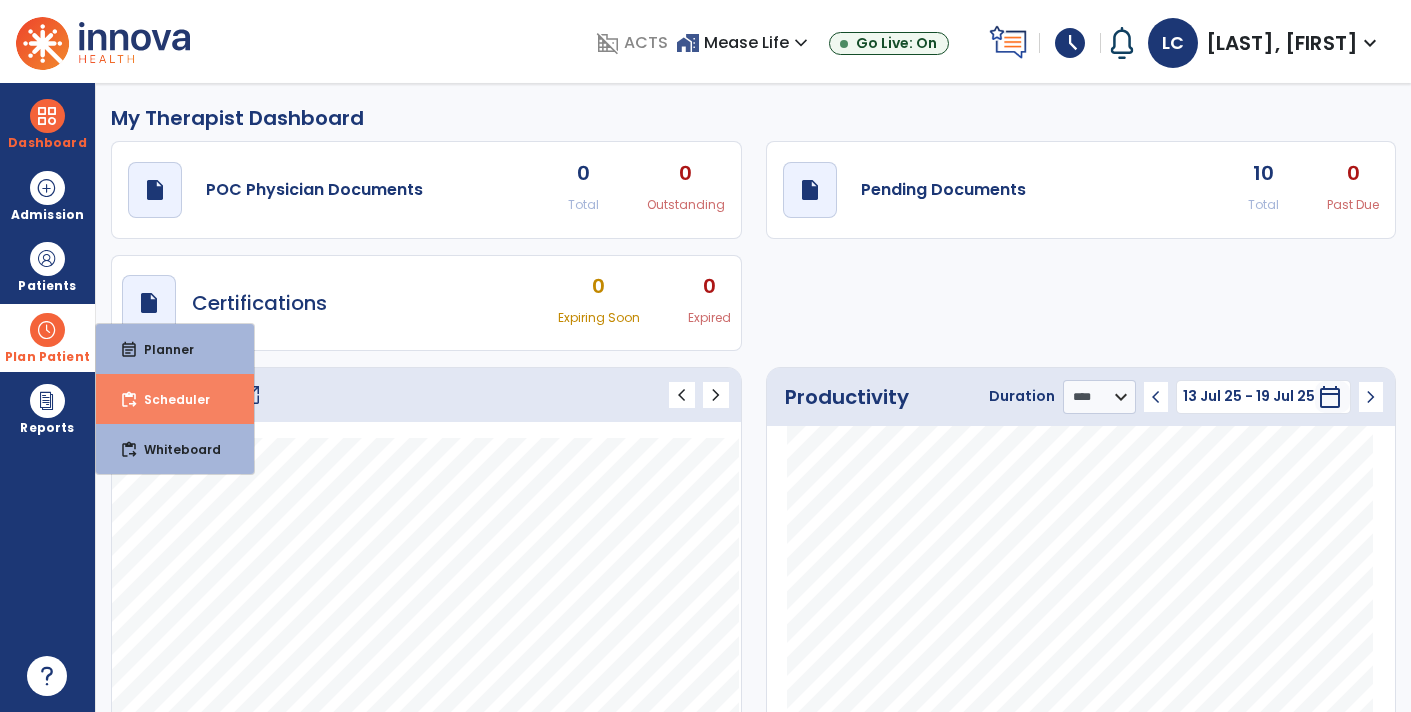 click on "Scheduler" at bounding box center [169, 399] 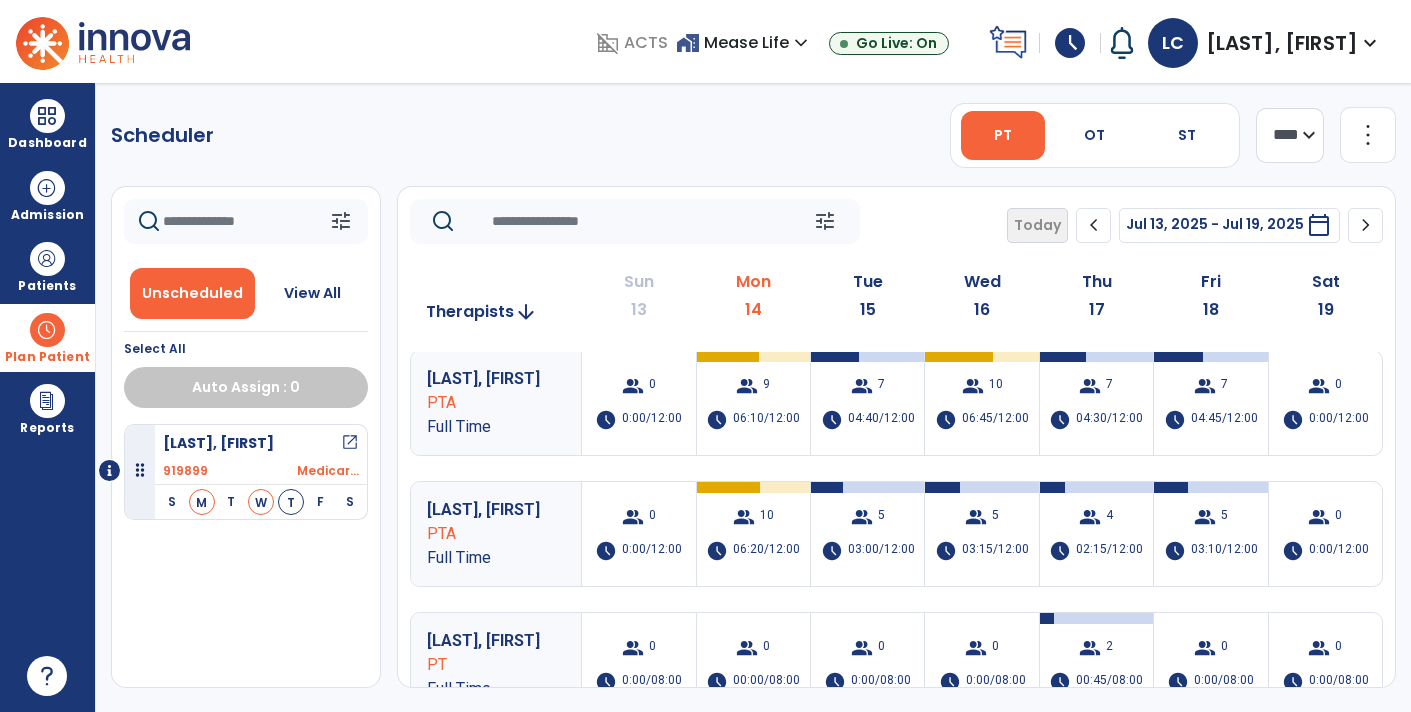 scroll, scrollTop: 134, scrollLeft: 0, axis: vertical 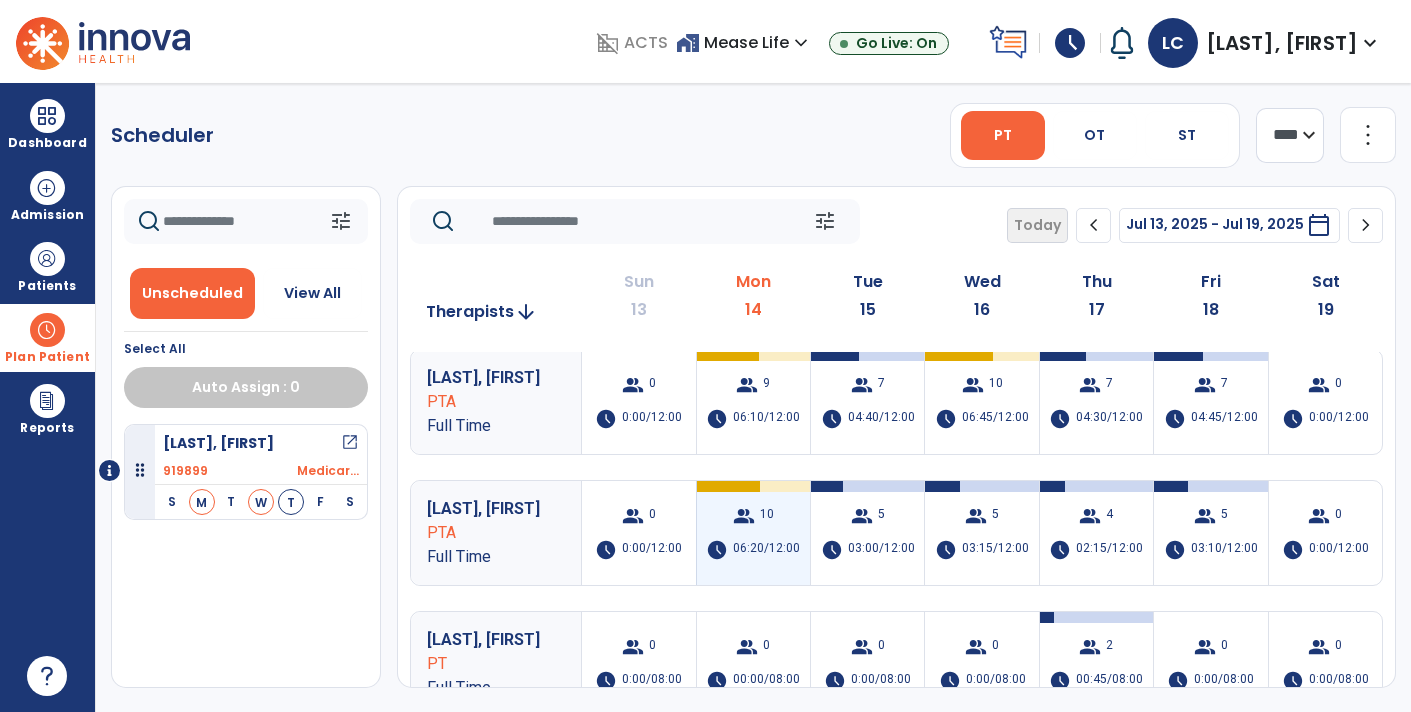 click on "group  10  schedule  06:20/12:00" at bounding box center [753, 533] 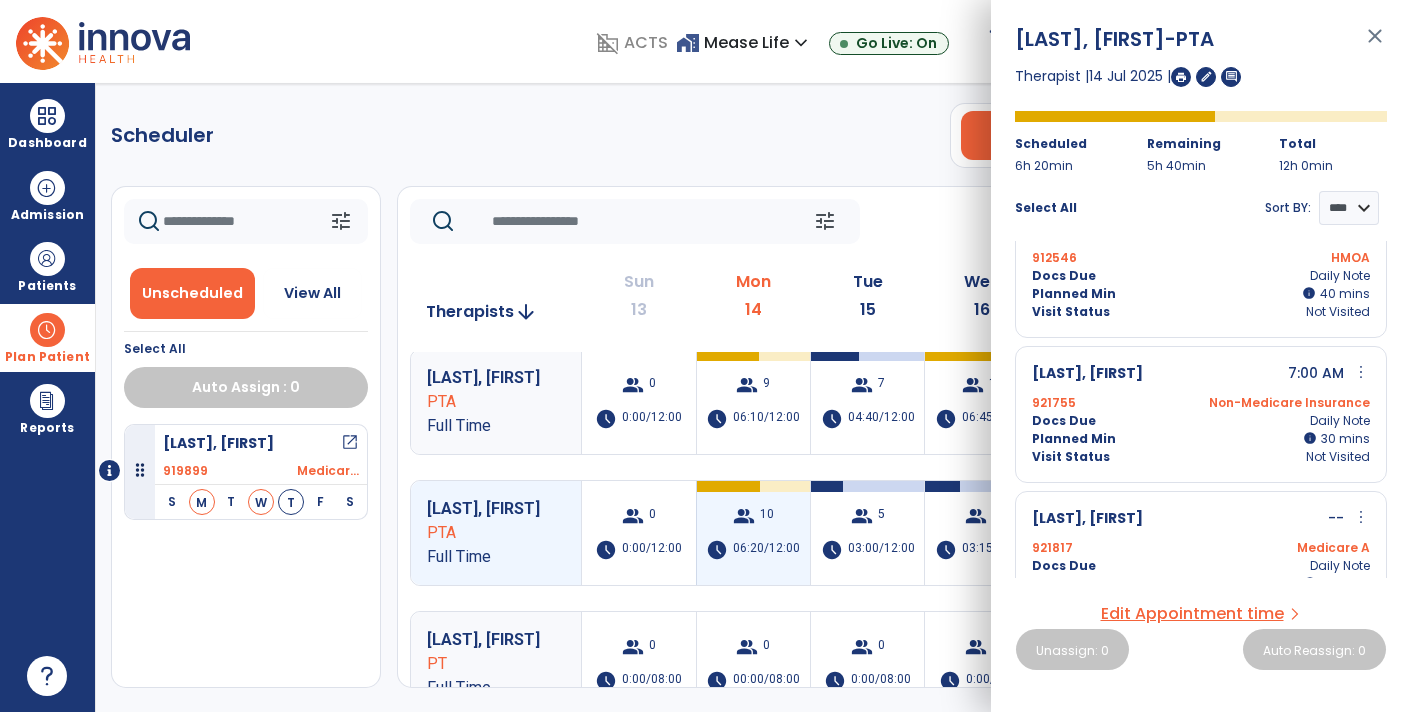 scroll, scrollTop: 743, scrollLeft: 0, axis: vertical 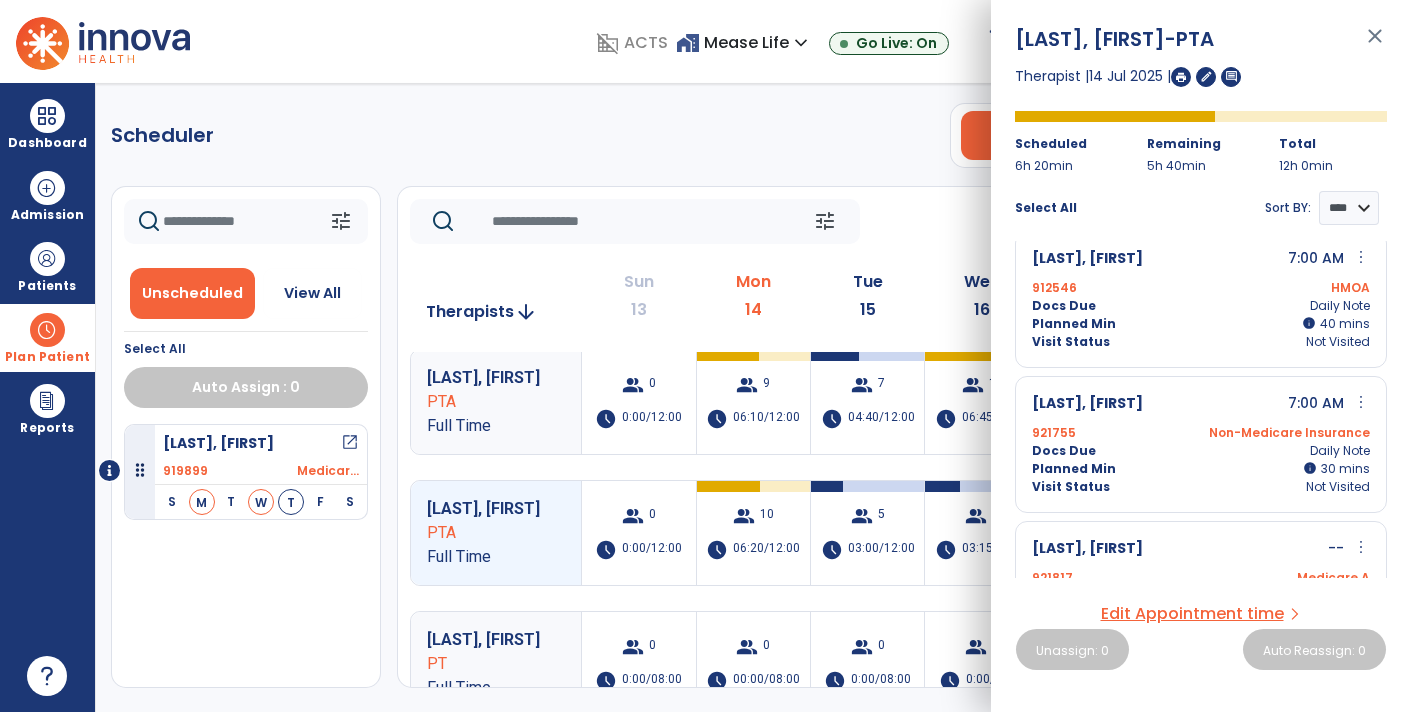 click on "Scheduler   PT   OT   ST  **** *** more_vert  Manage Labor   View All Therapists   Print" 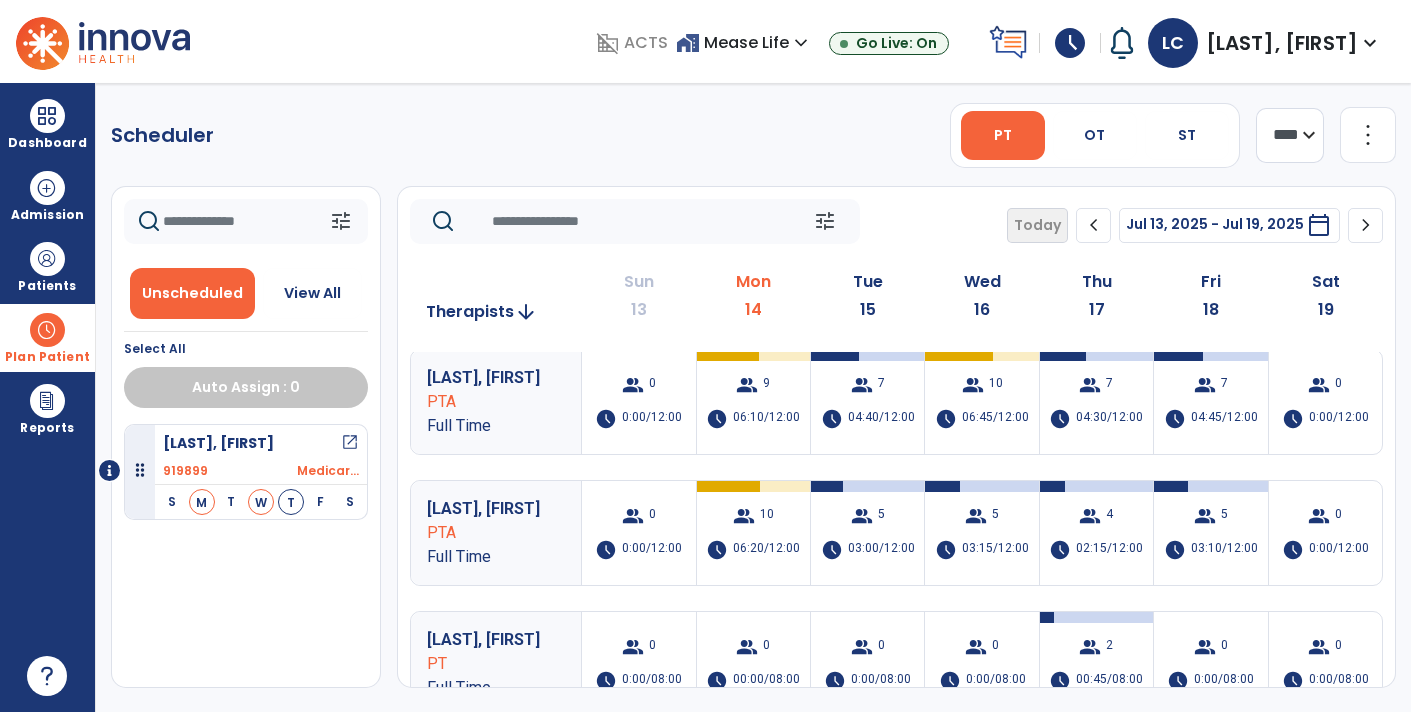 click on "schedule" at bounding box center (1070, 43) 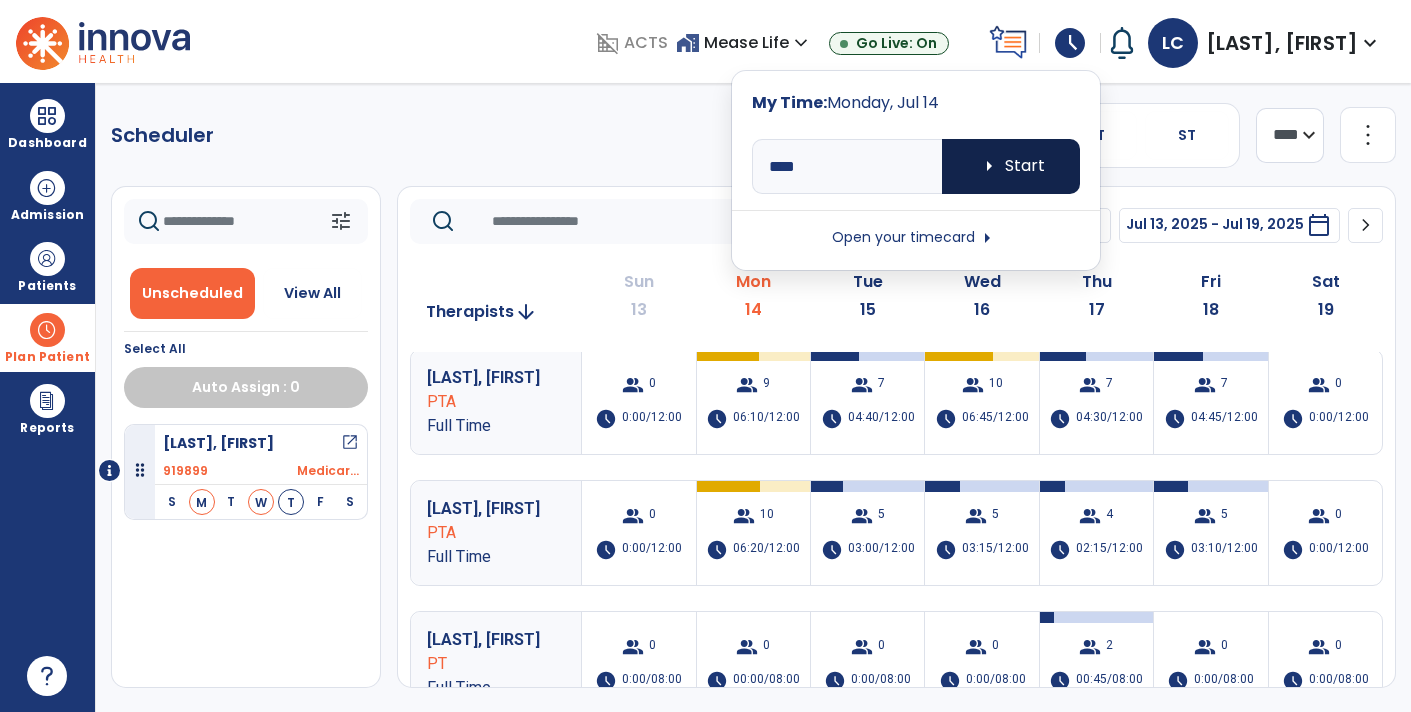 click on "arrow_right  Start" at bounding box center (1011, 166) 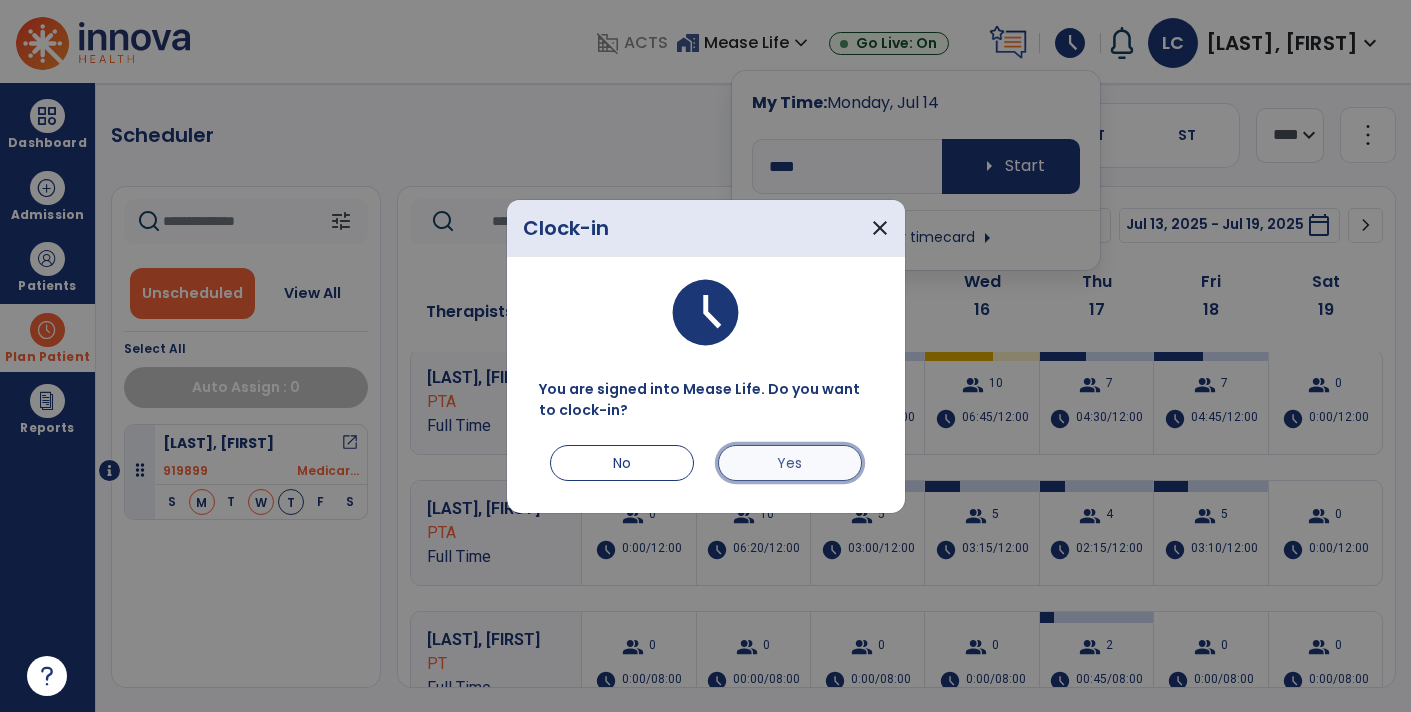 click on "Yes" at bounding box center (790, 463) 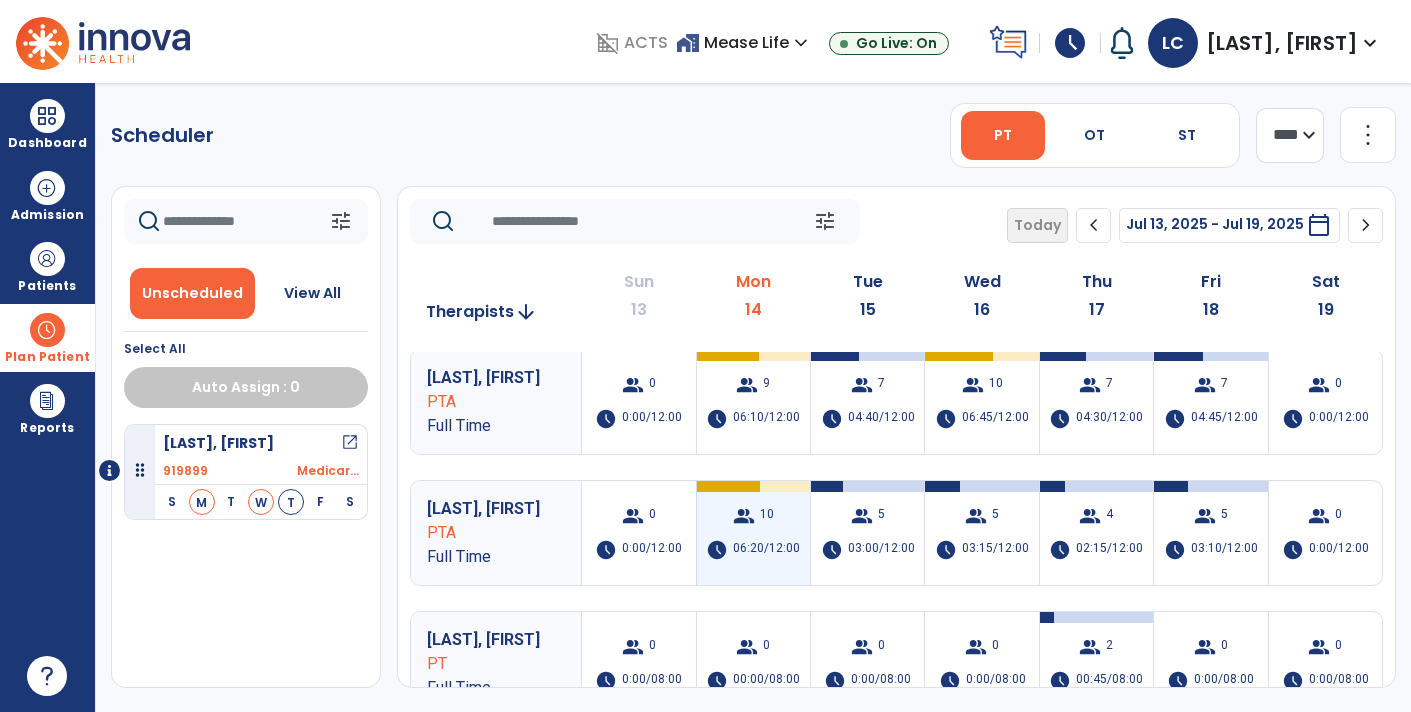 click on "group  10  schedule  06:20/12:00" at bounding box center (753, 533) 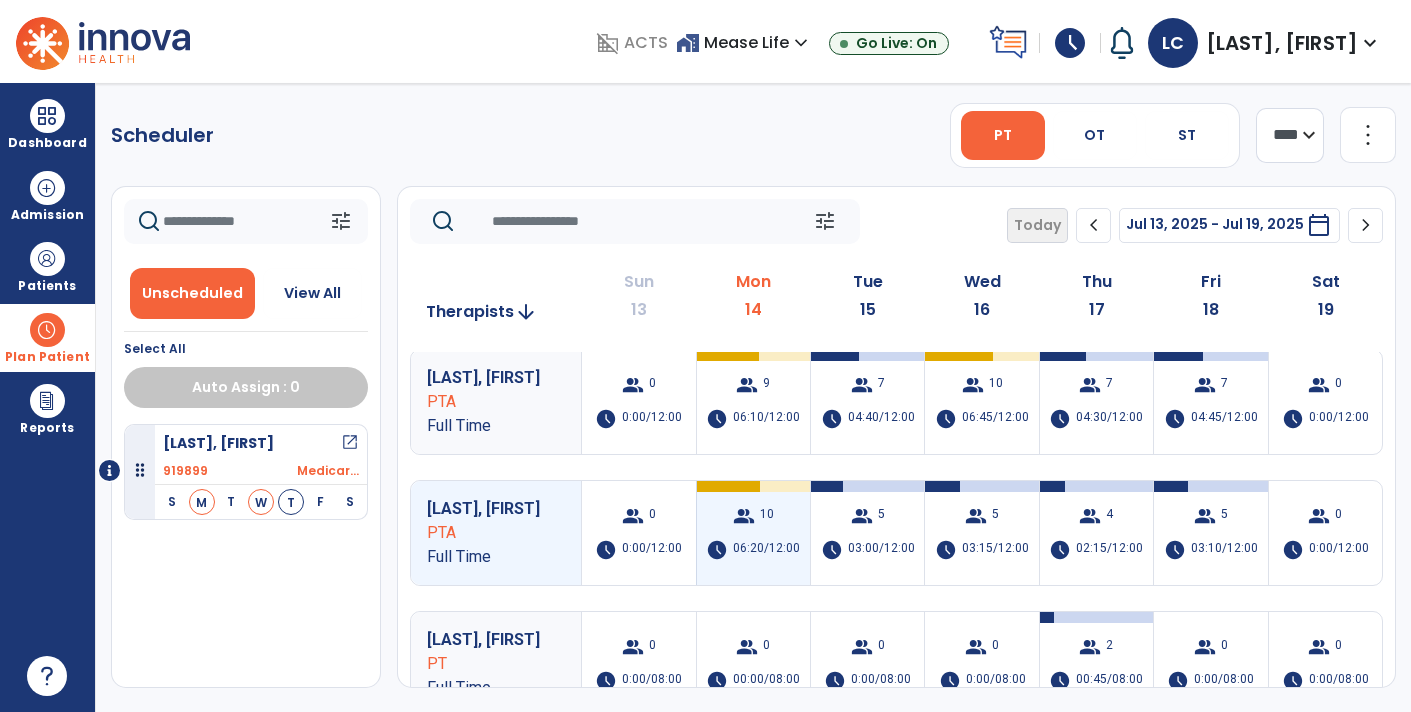 click on "10" at bounding box center [767, 516] 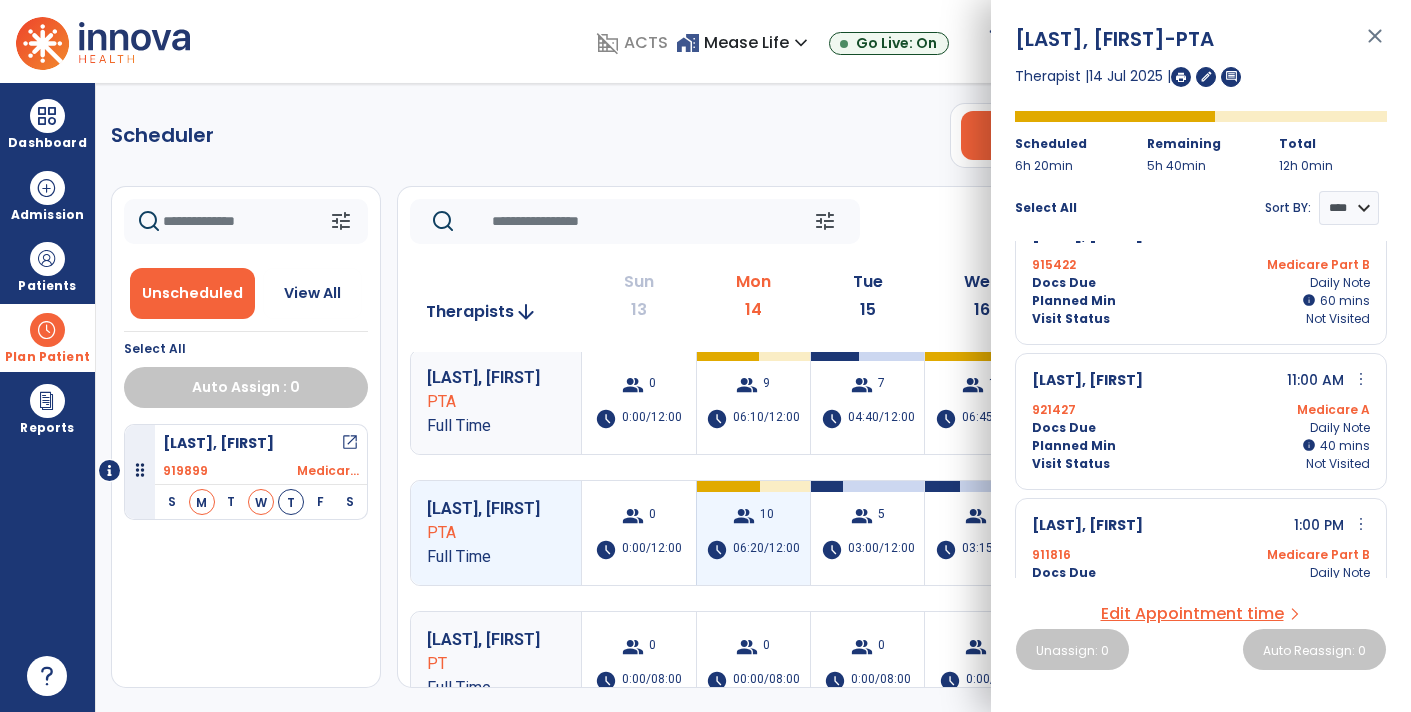 scroll, scrollTop: 0, scrollLeft: 0, axis: both 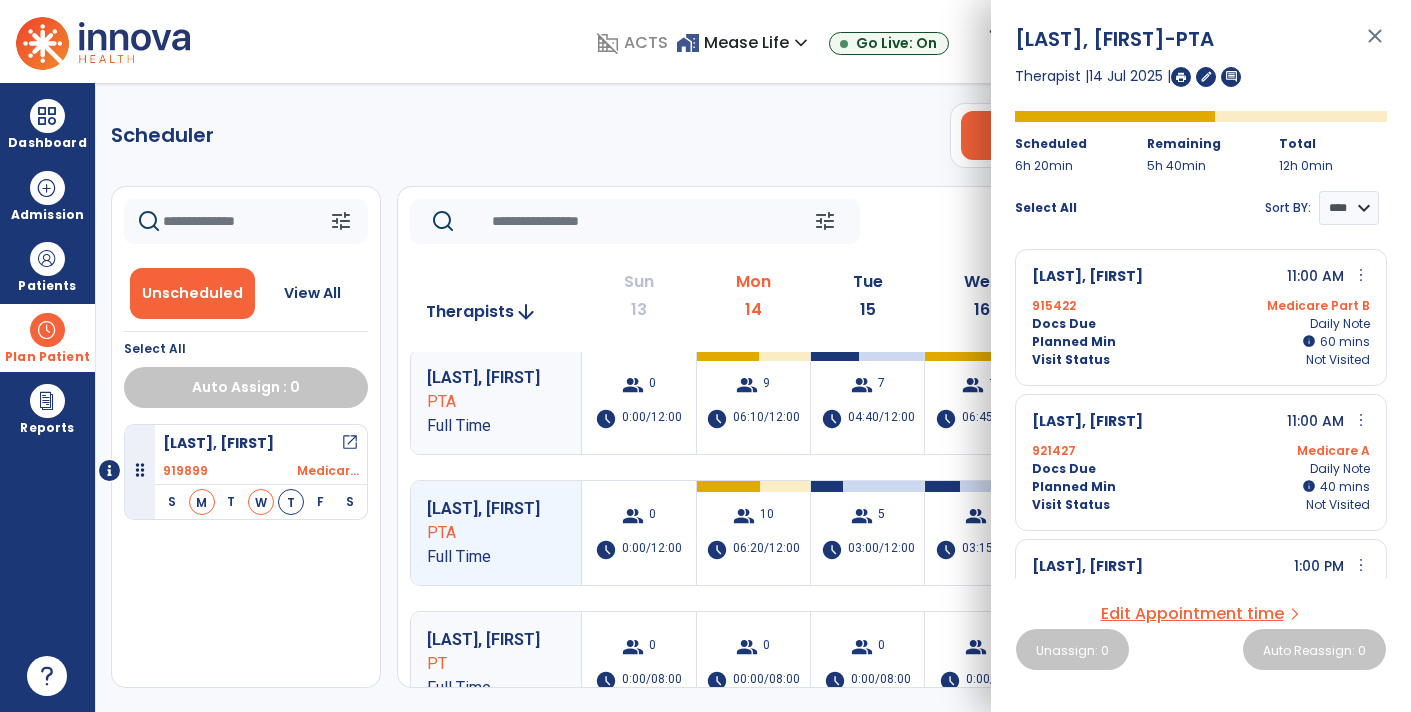 click on "close" at bounding box center [1375, 45] 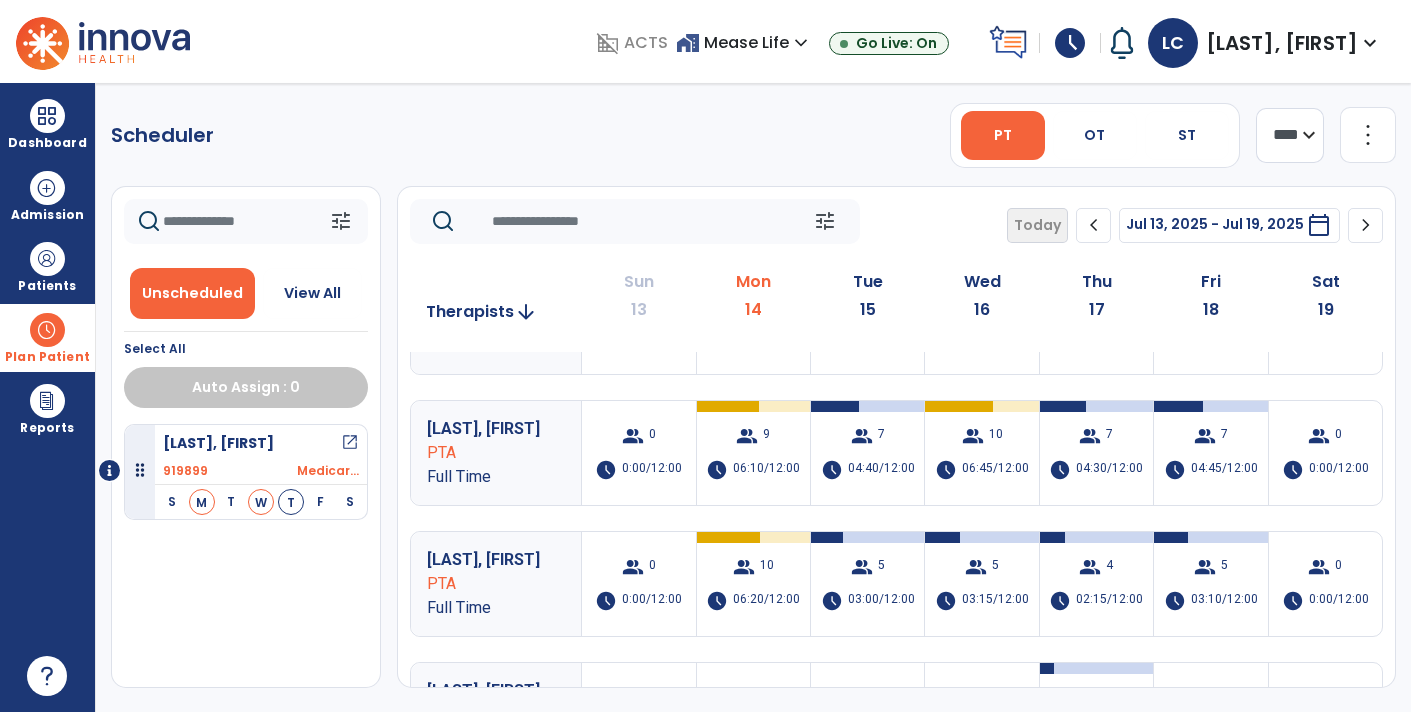 scroll, scrollTop: 0, scrollLeft: 0, axis: both 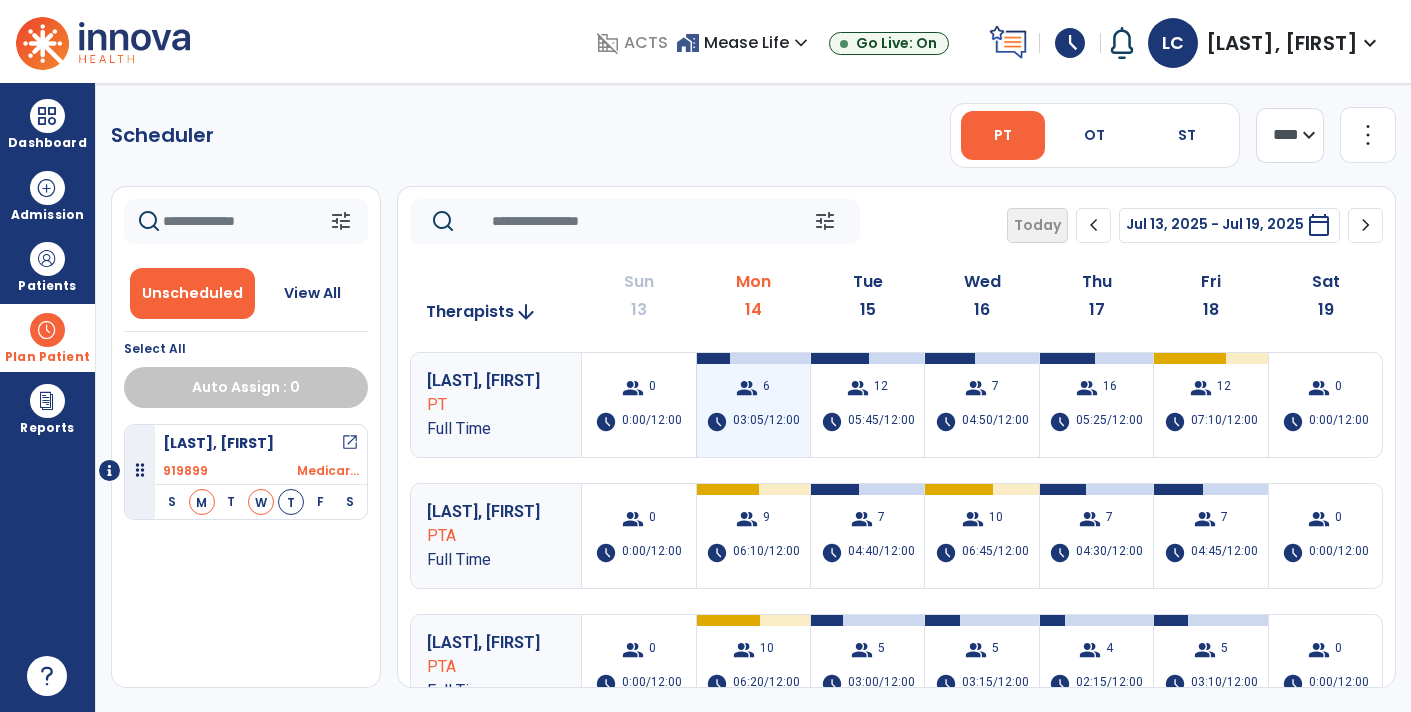 click on "03:05/12:00" at bounding box center (766, 422) 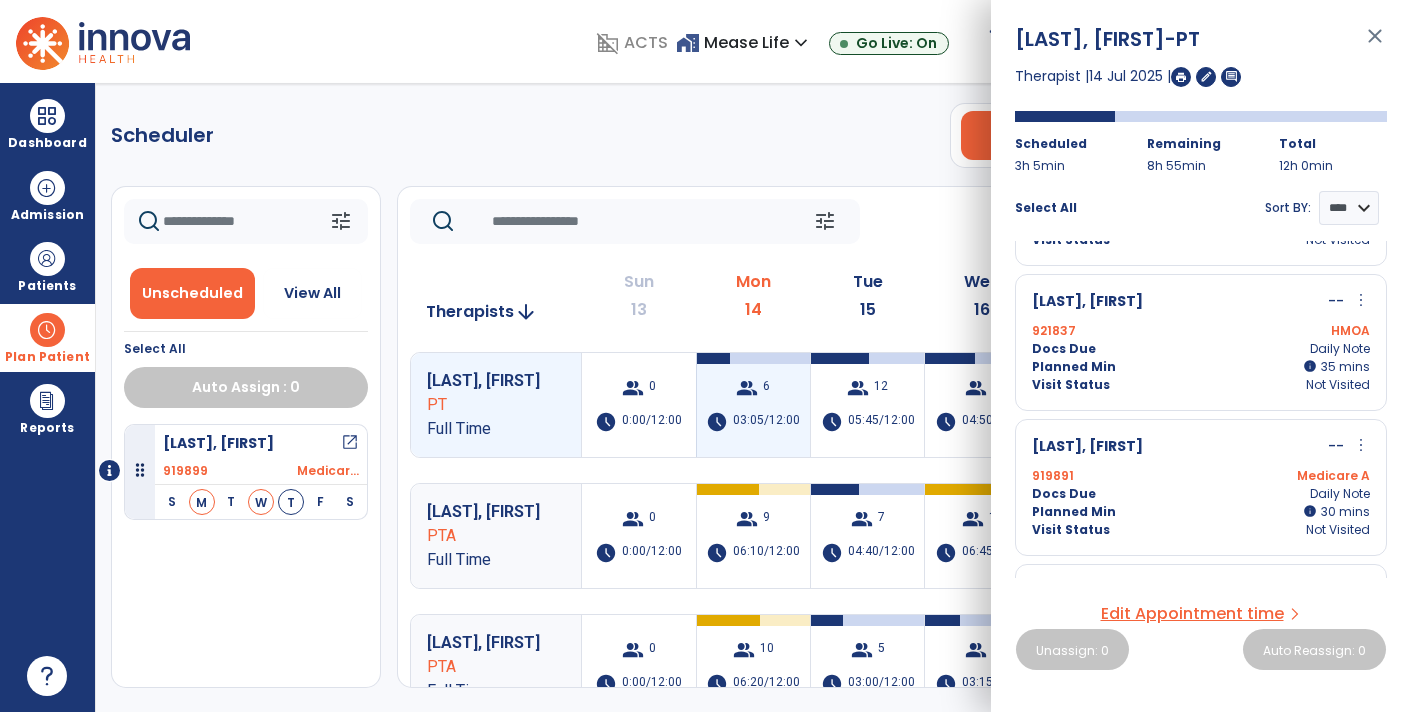 scroll, scrollTop: 296, scrollLeft: 0, axis: vertical 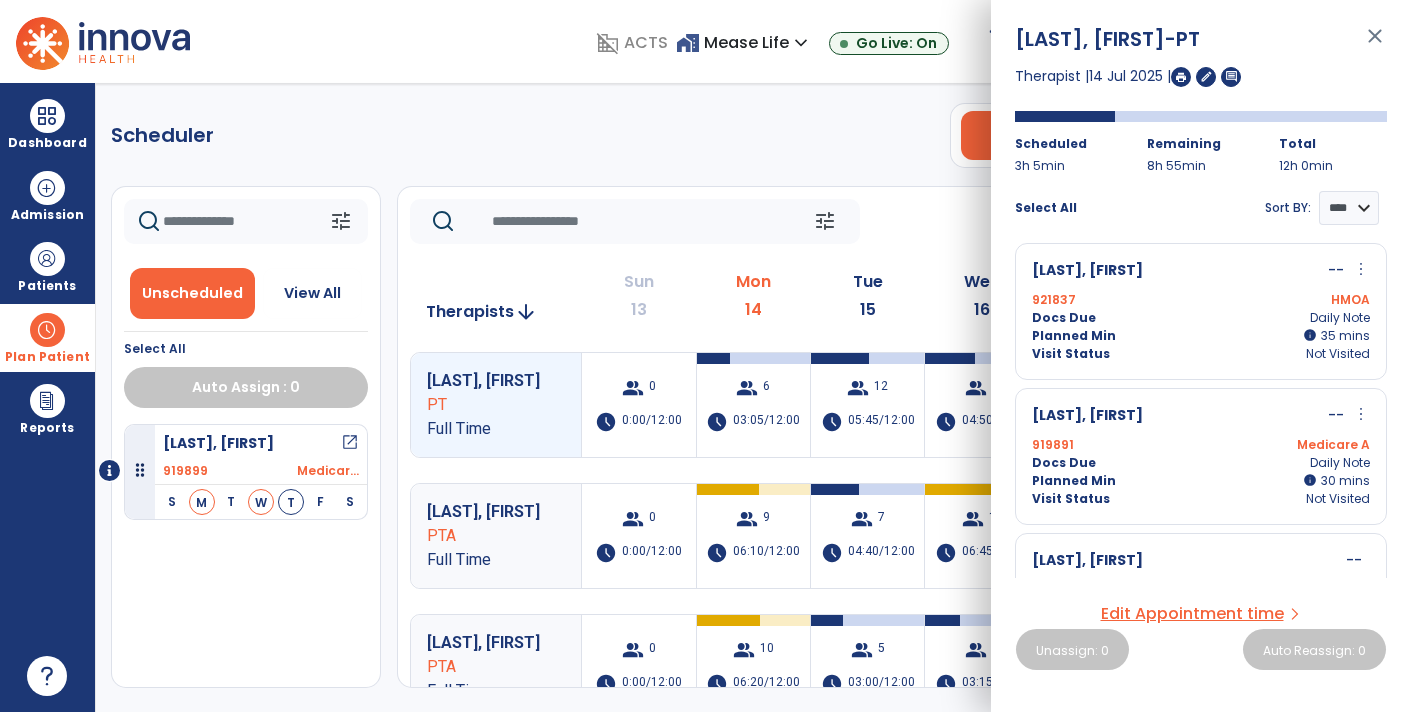 click on "close" at bounding box center [1375, 45] 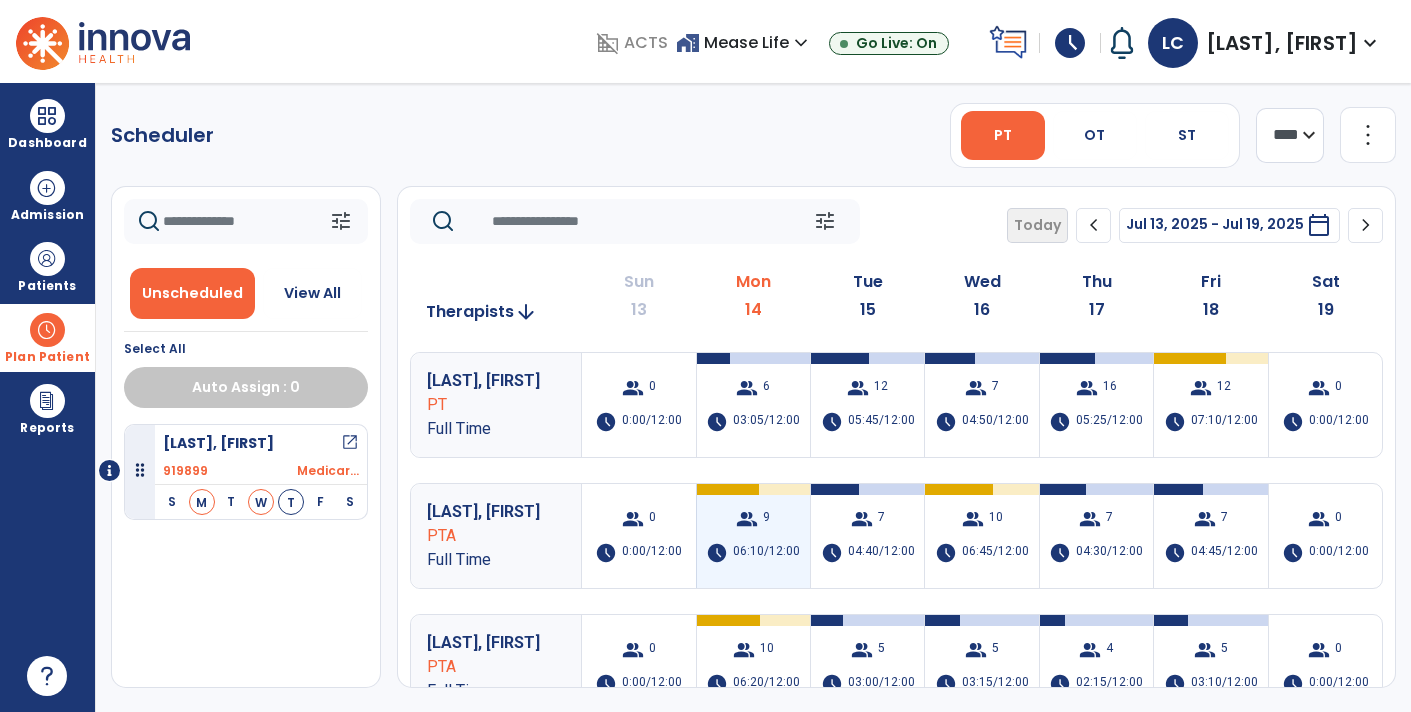 click on "06:10/12:00" at bounding box center [766, 553] 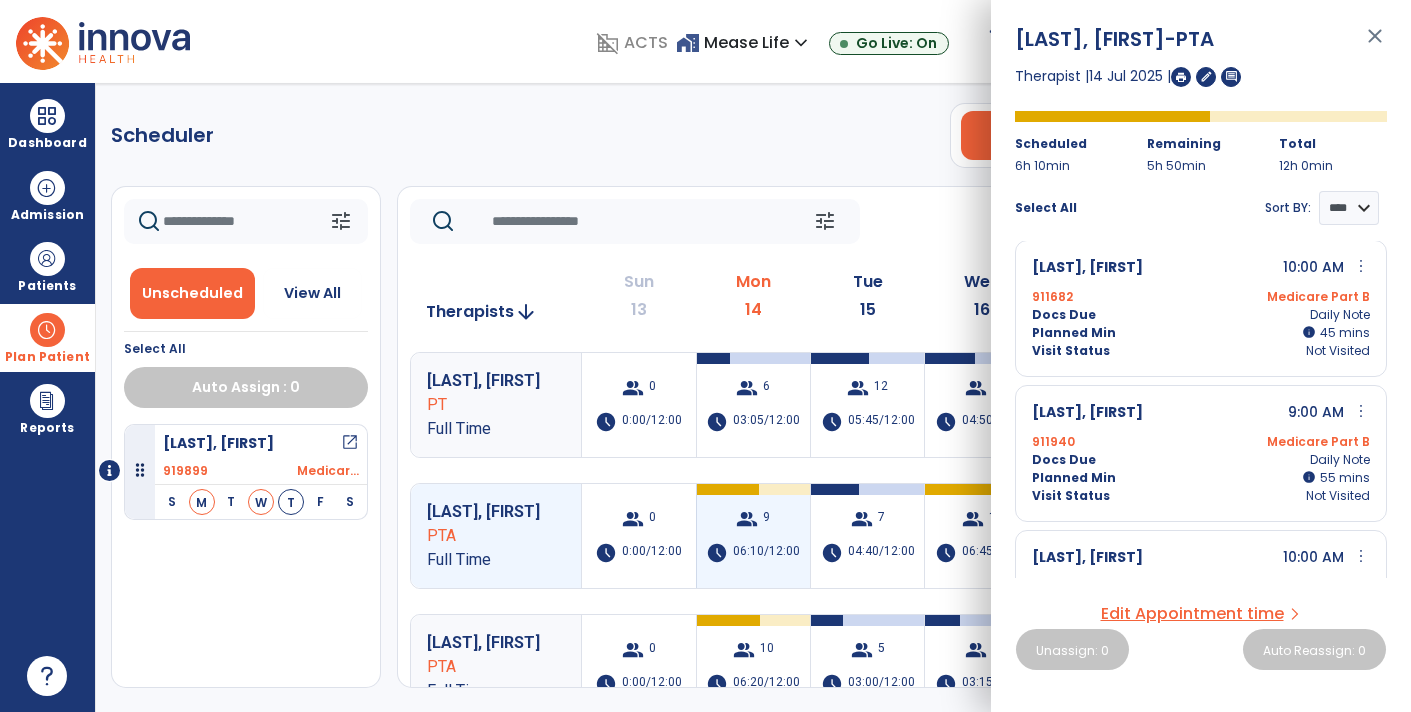 scroll, scrollTop: 151, scrollLeft: 0, axis: vertical 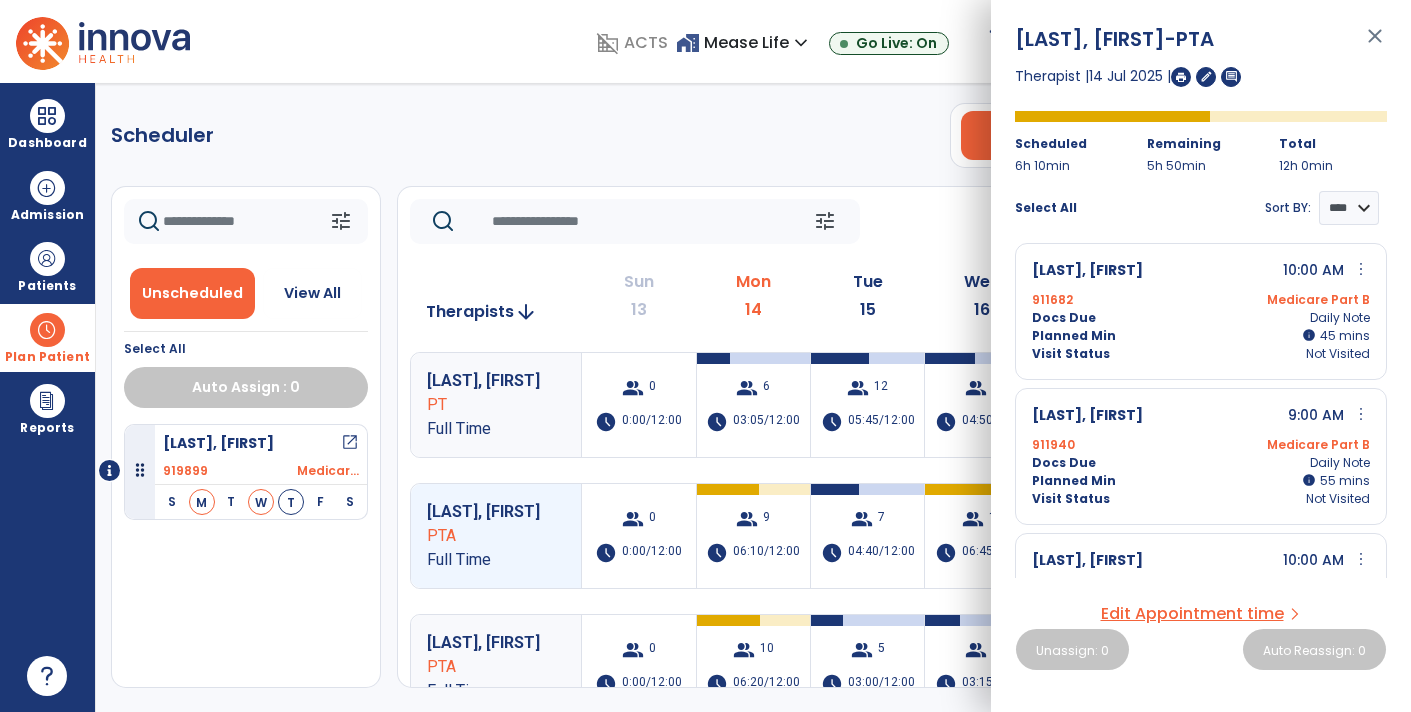 click on "close" at bounding box center [1375, 45] 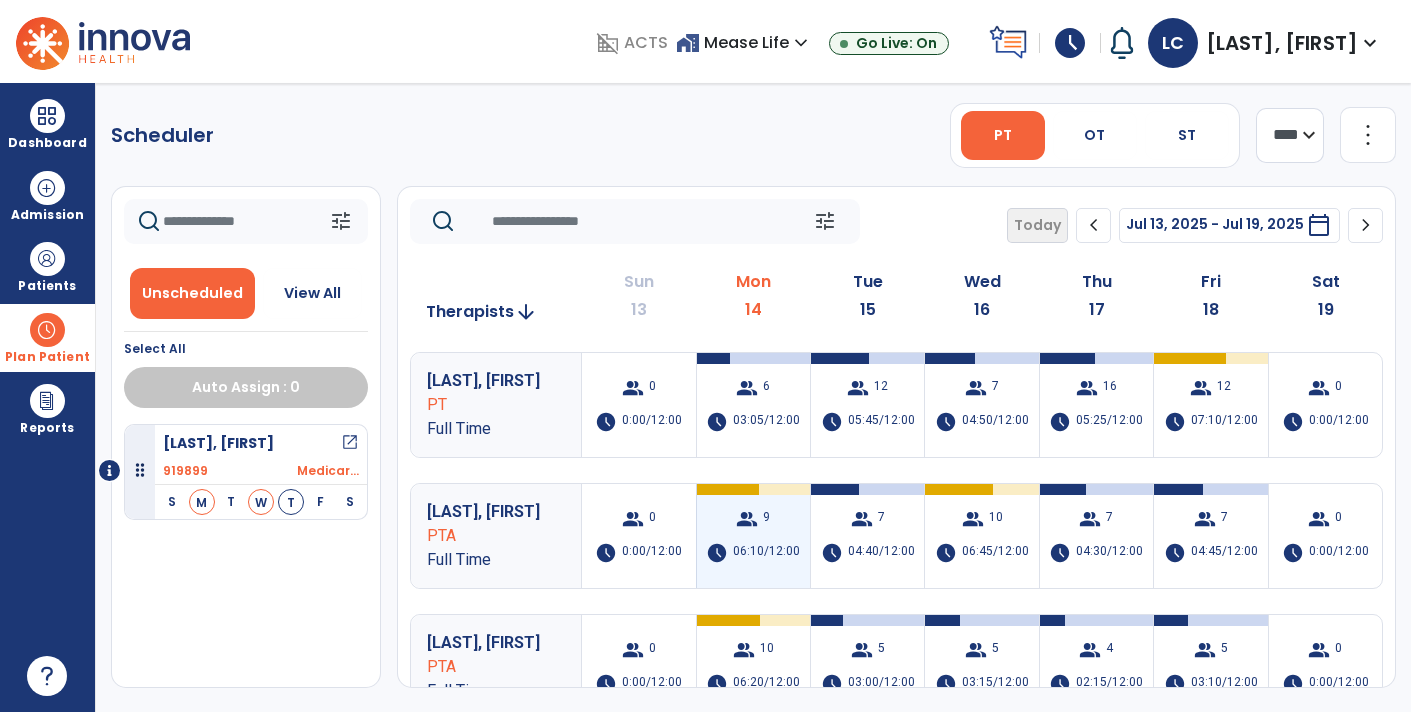 click on "group  9  schedule  06:10/12:00" at bounding box center [753, 536] 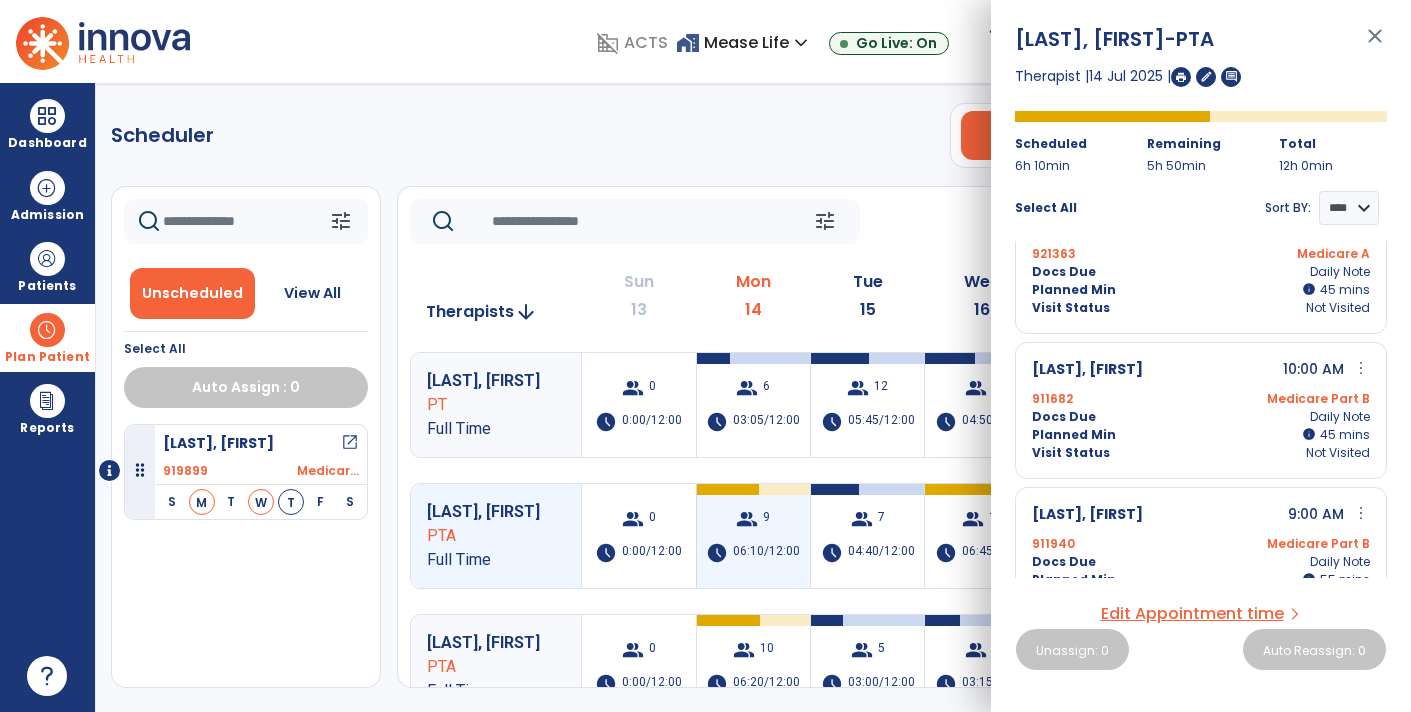 scroll, scrollTop: 0, scrollLeft: 0, axis: both 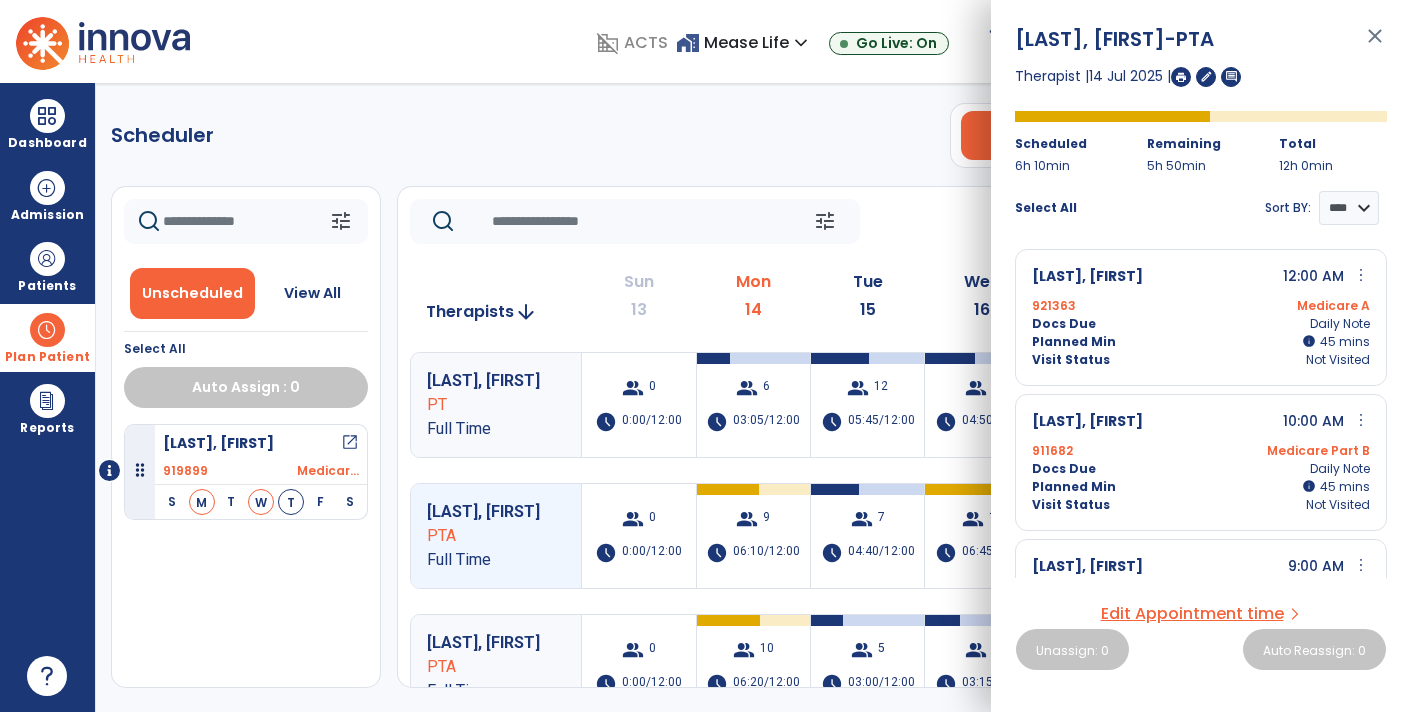 click on "close" at bounding box center (1375, 45) 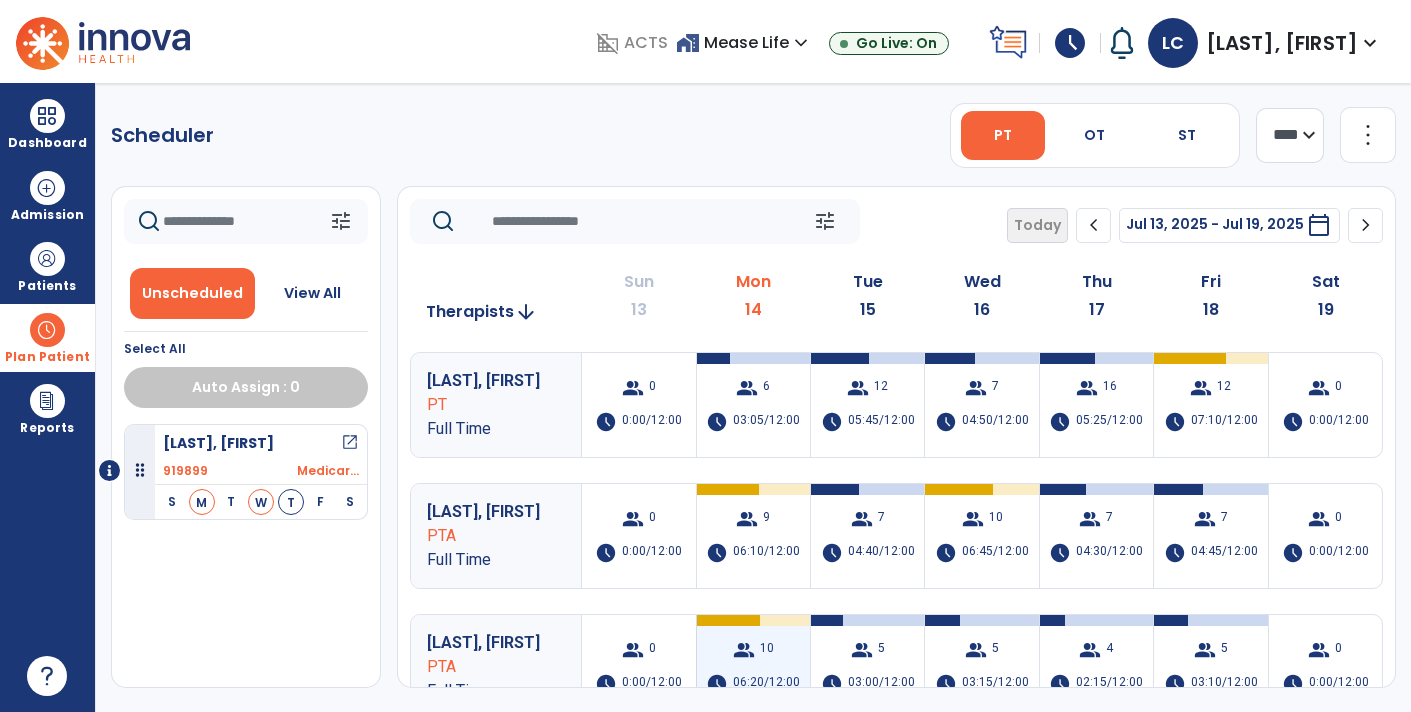 click on "group  10  schedule  06:20/12:00" at bounding box center [753, 667] 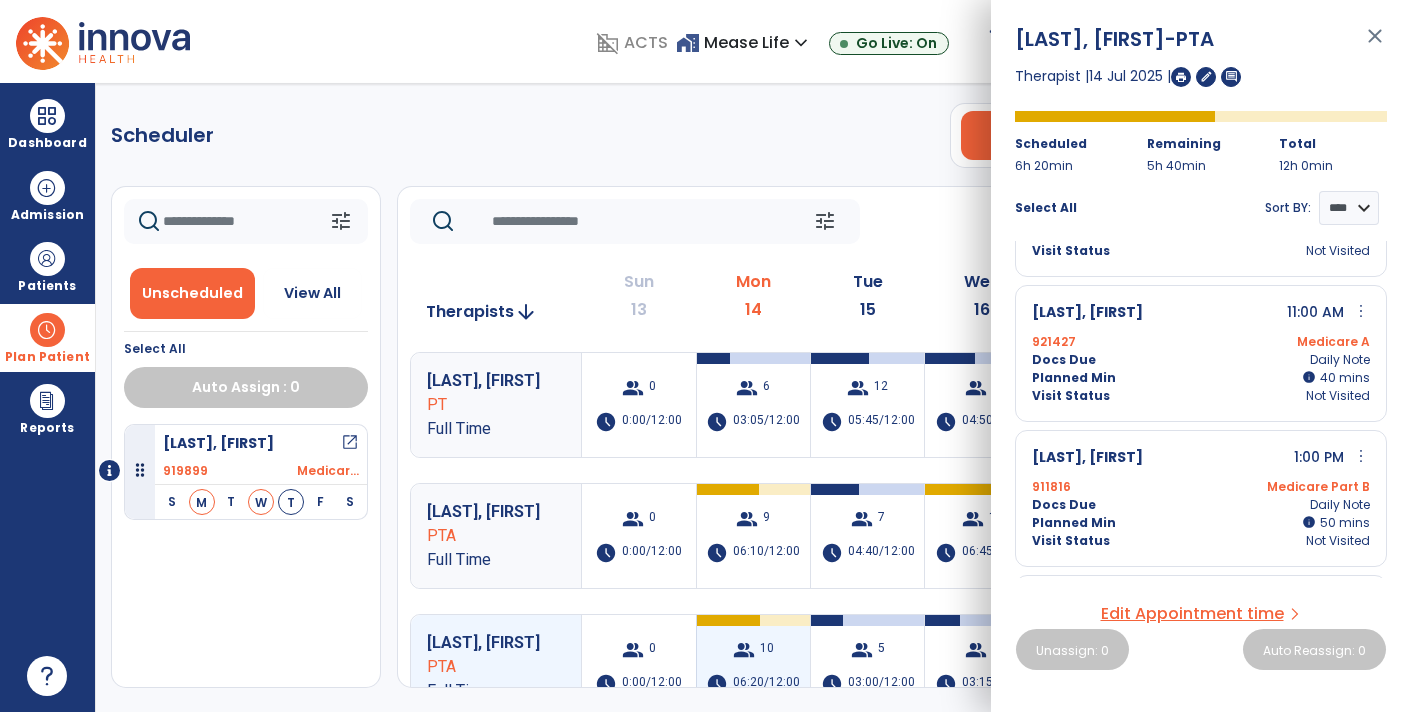 scroll, scrollTop: 0, scrollLeft: 0, axis: both 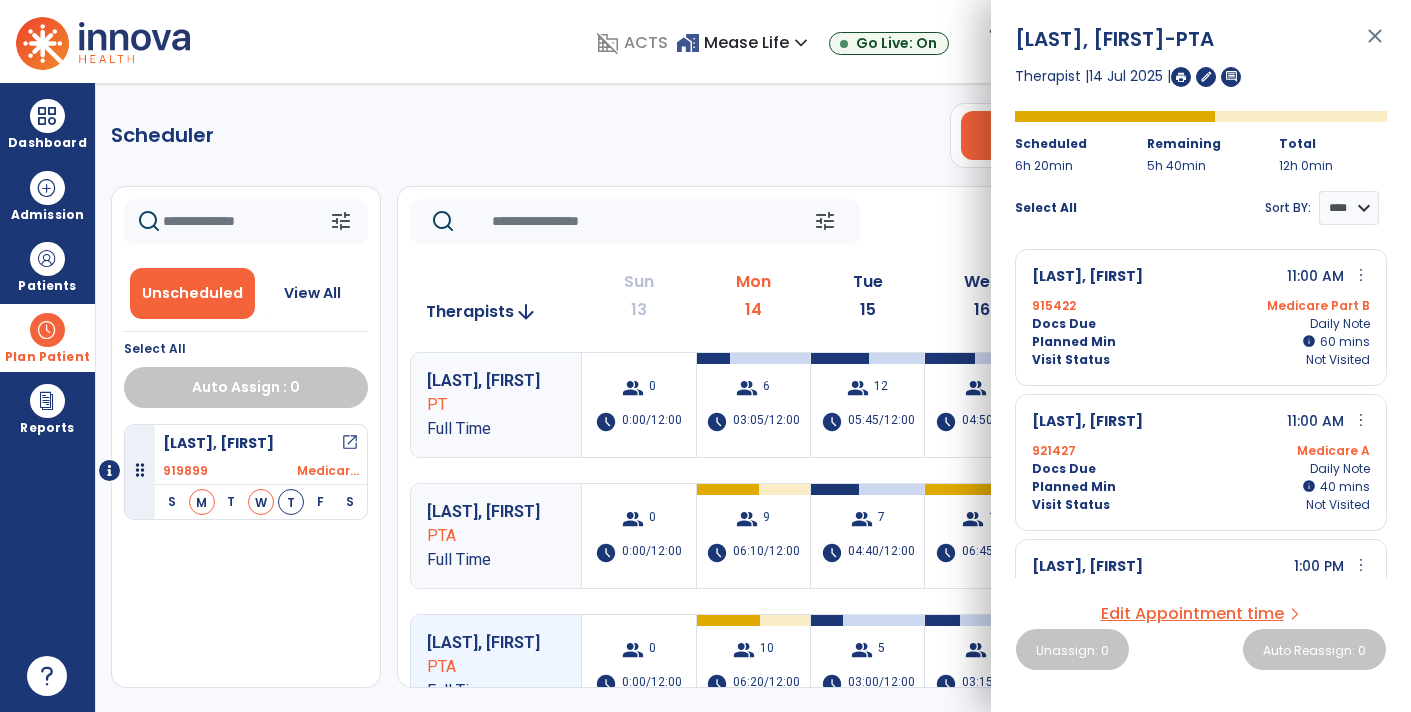 click on "close" at bounding box center (1375, 45) 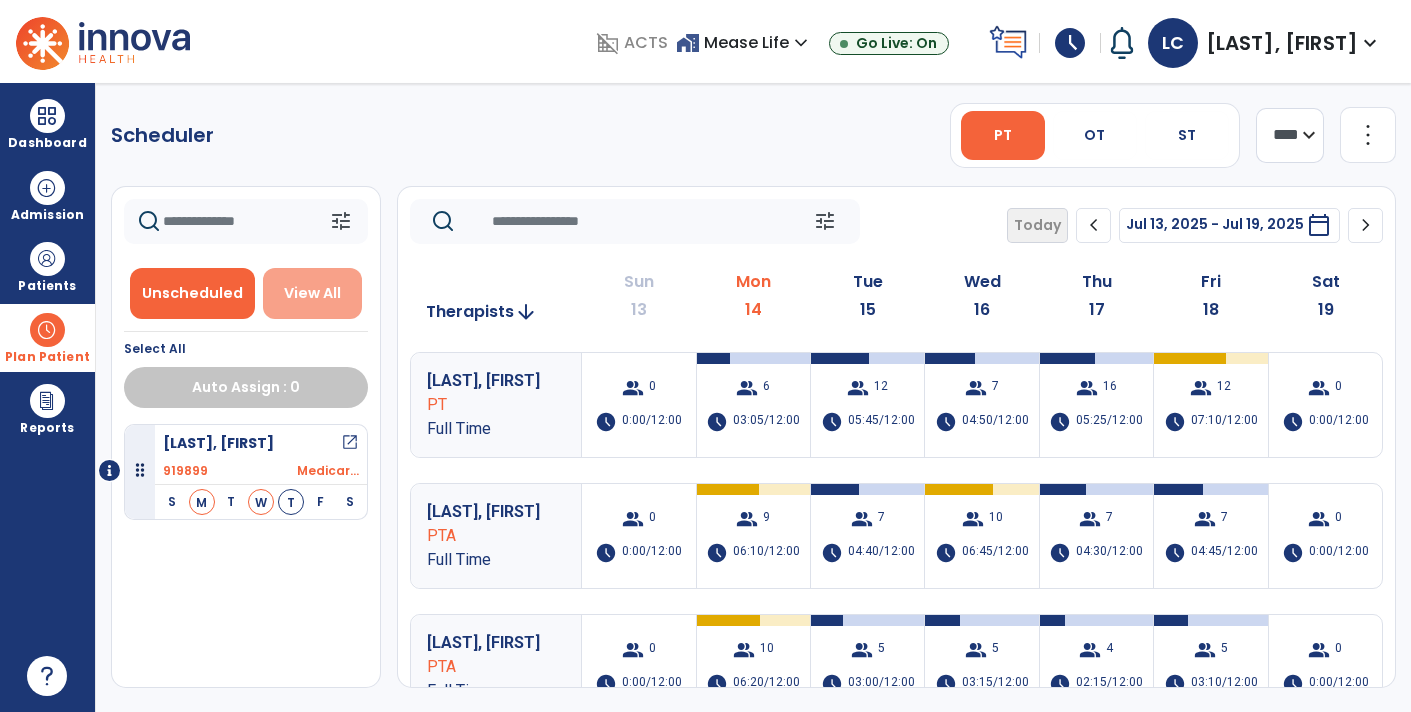 click on "View All" at bounding box center [313, 293] 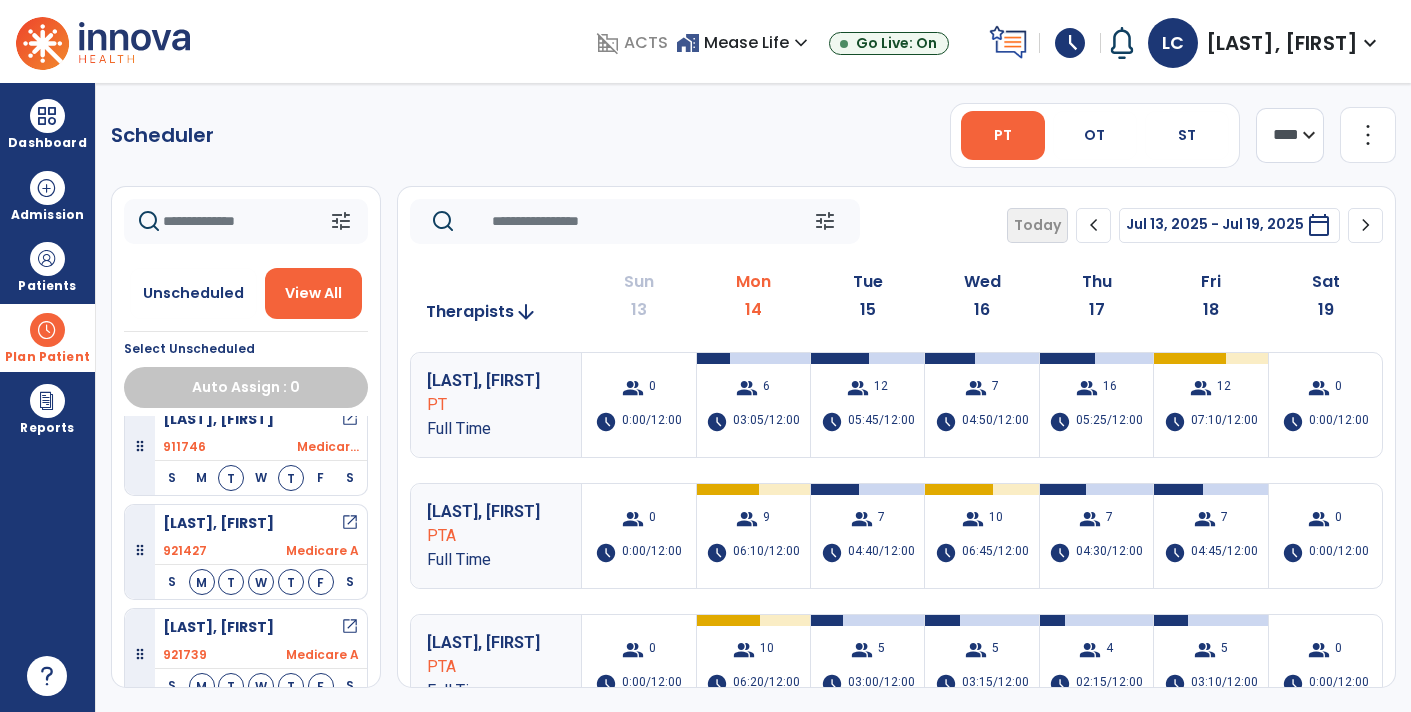 scroll, scrollTop: 1064, scrollLeft: 0, axis: vertical 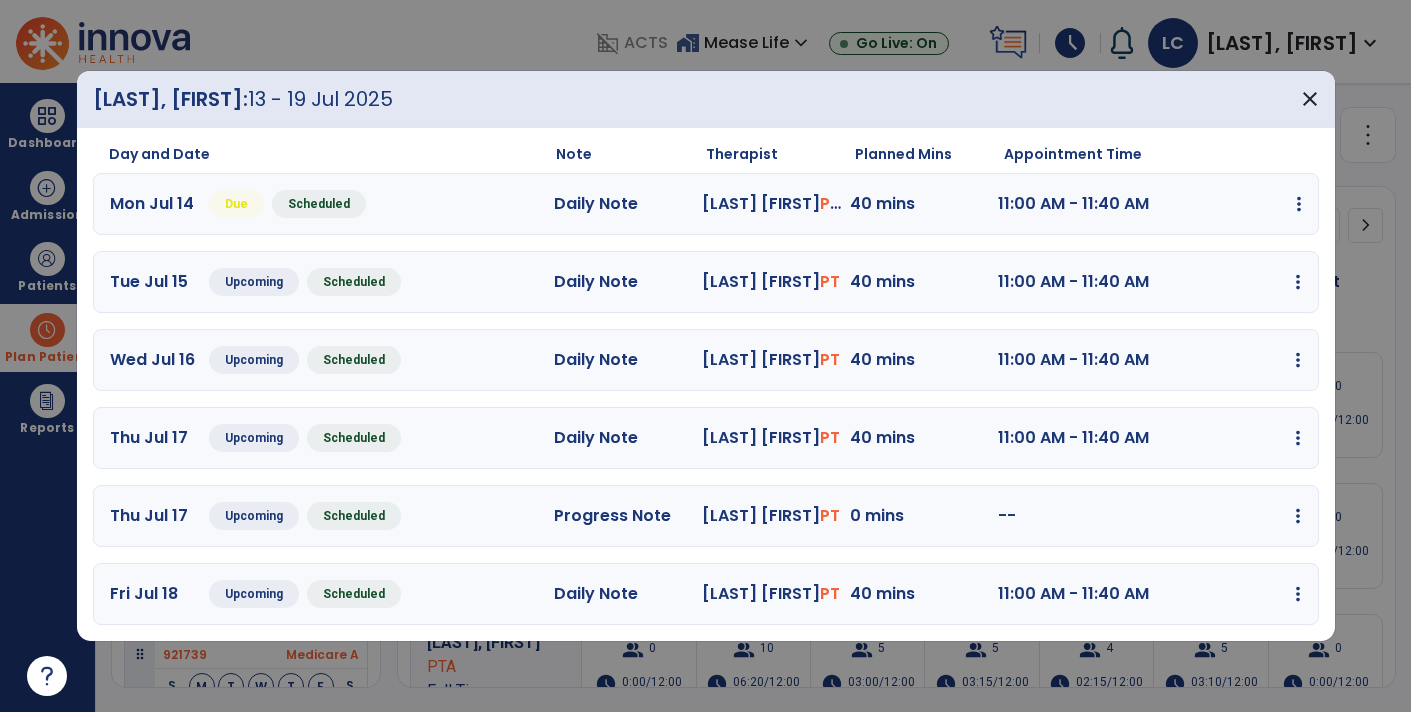 click at bounding box center [1299, 204] 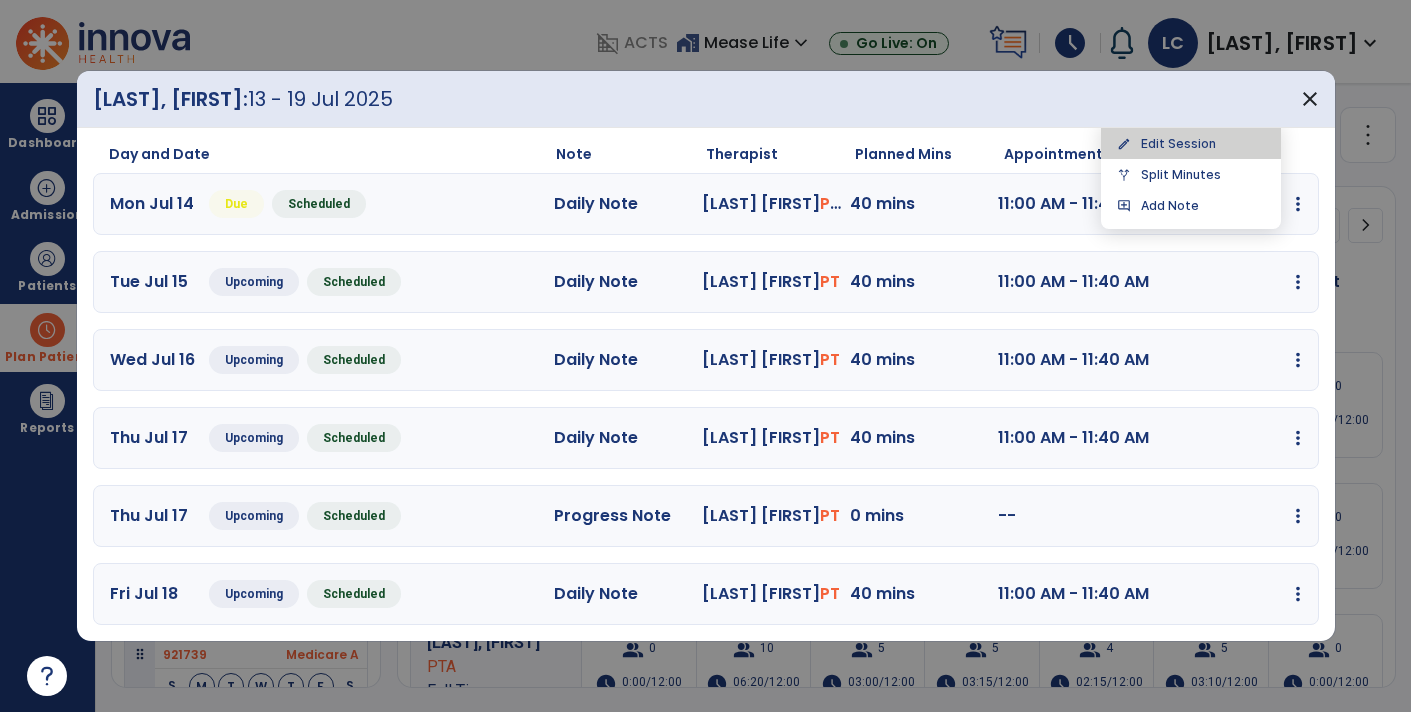 click on "edit   Edit Session" at bounding box center [1191, 143] 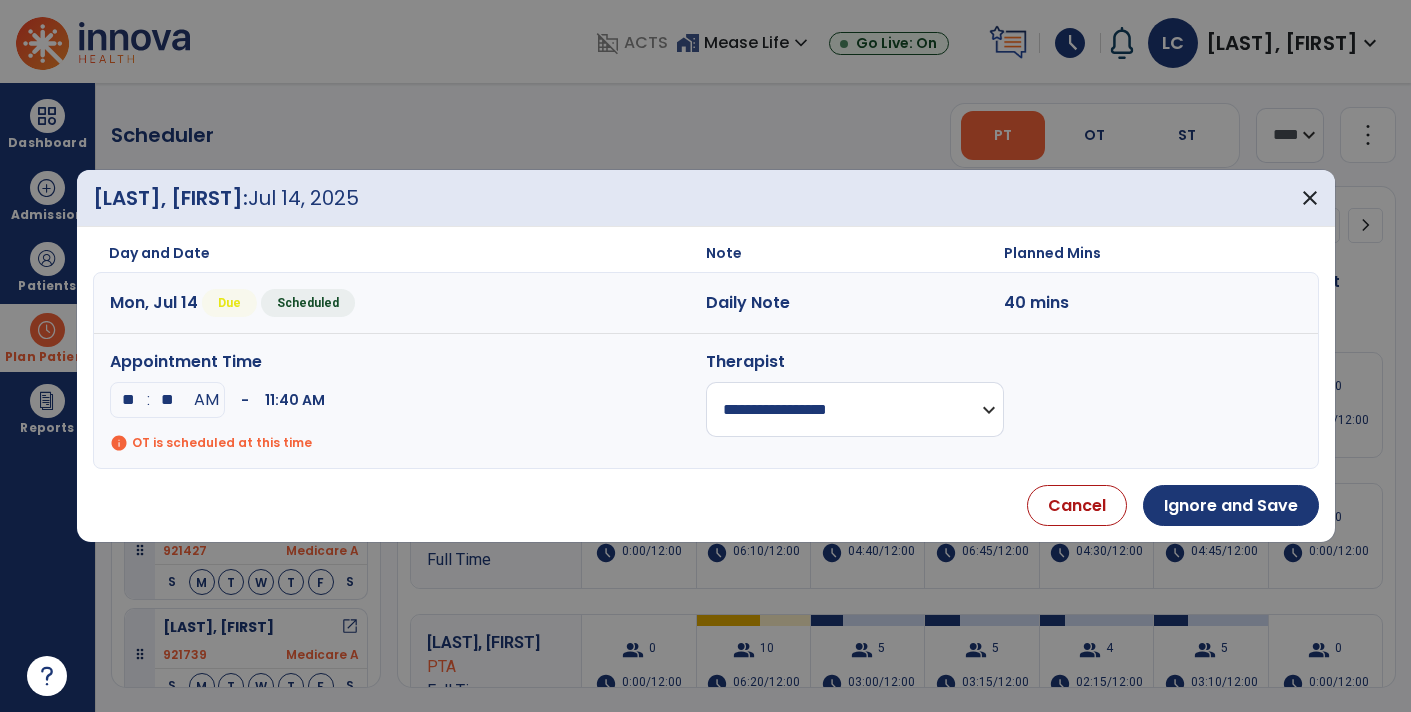 click on "**********" at bounding box center [855, 409] 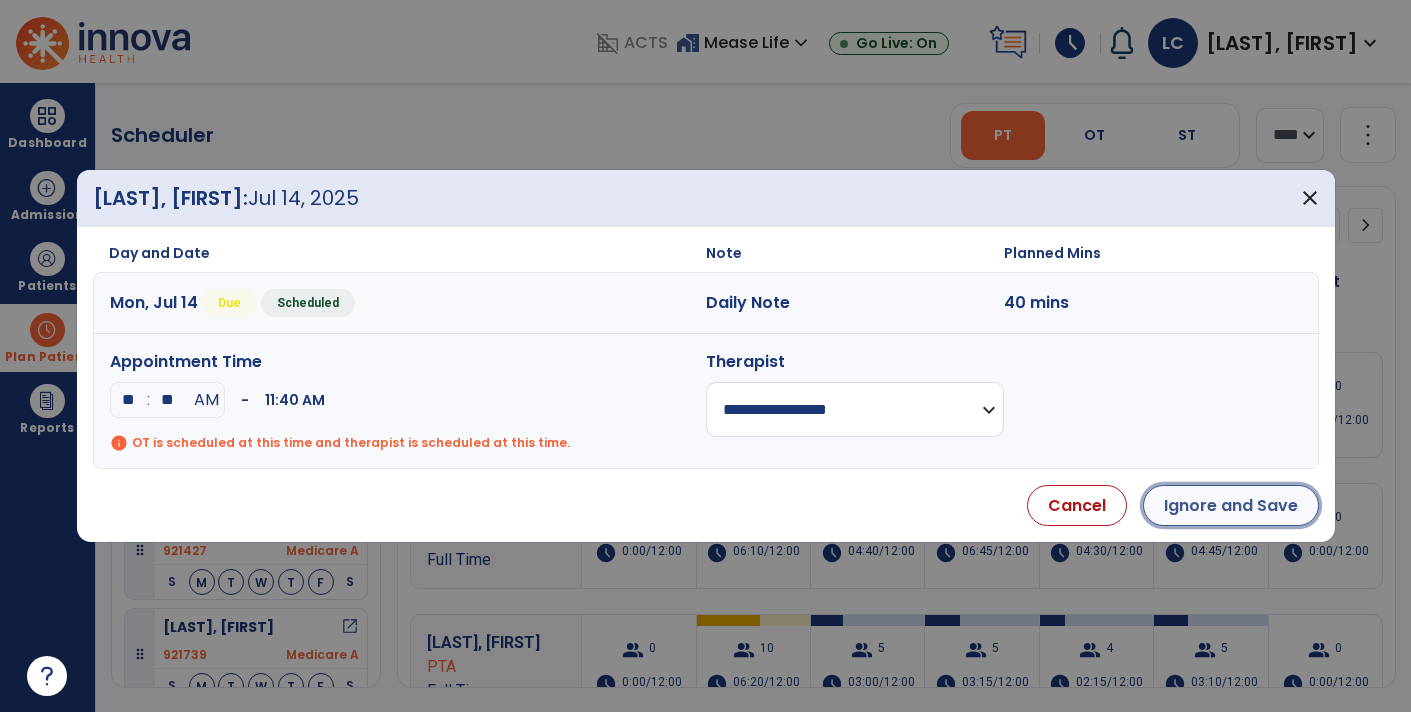 click on "Ignore and Save" at bounding box center (1231, 505) 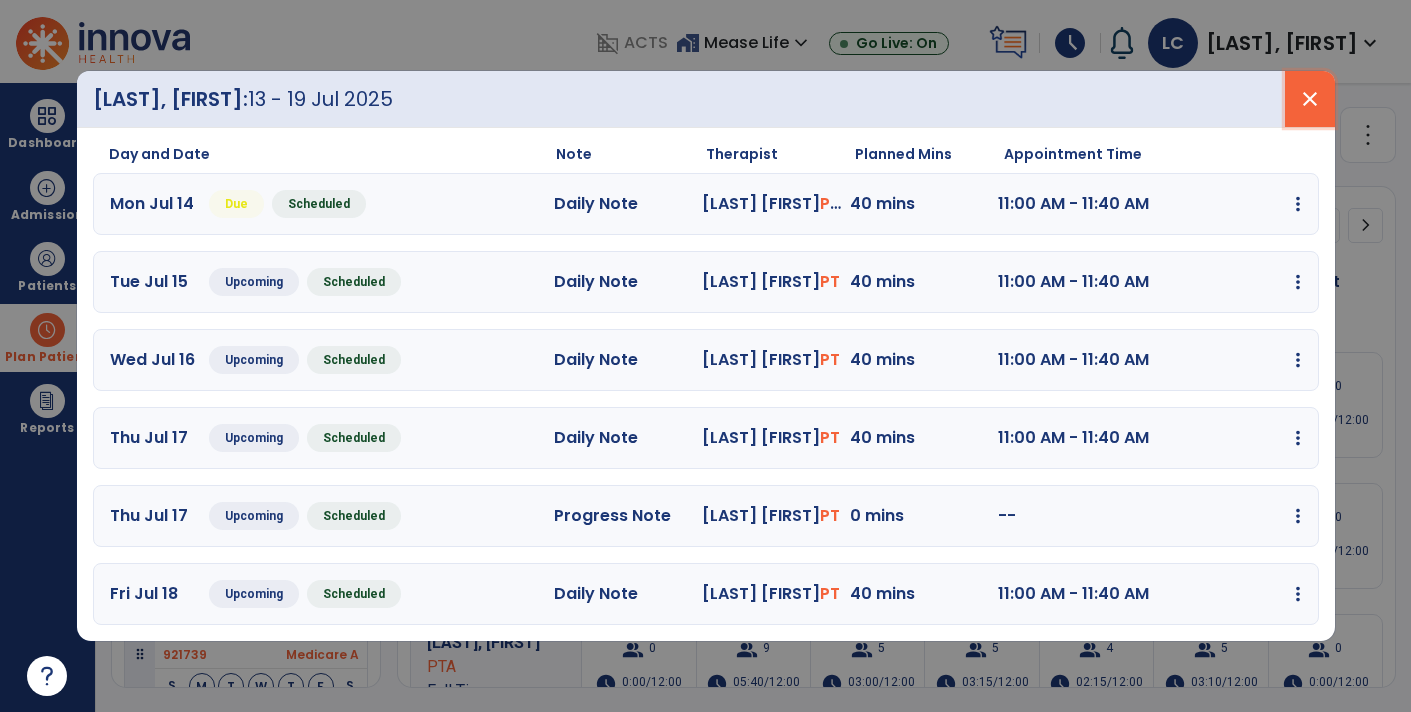 click on "close" at bounding box center [1310, 99] 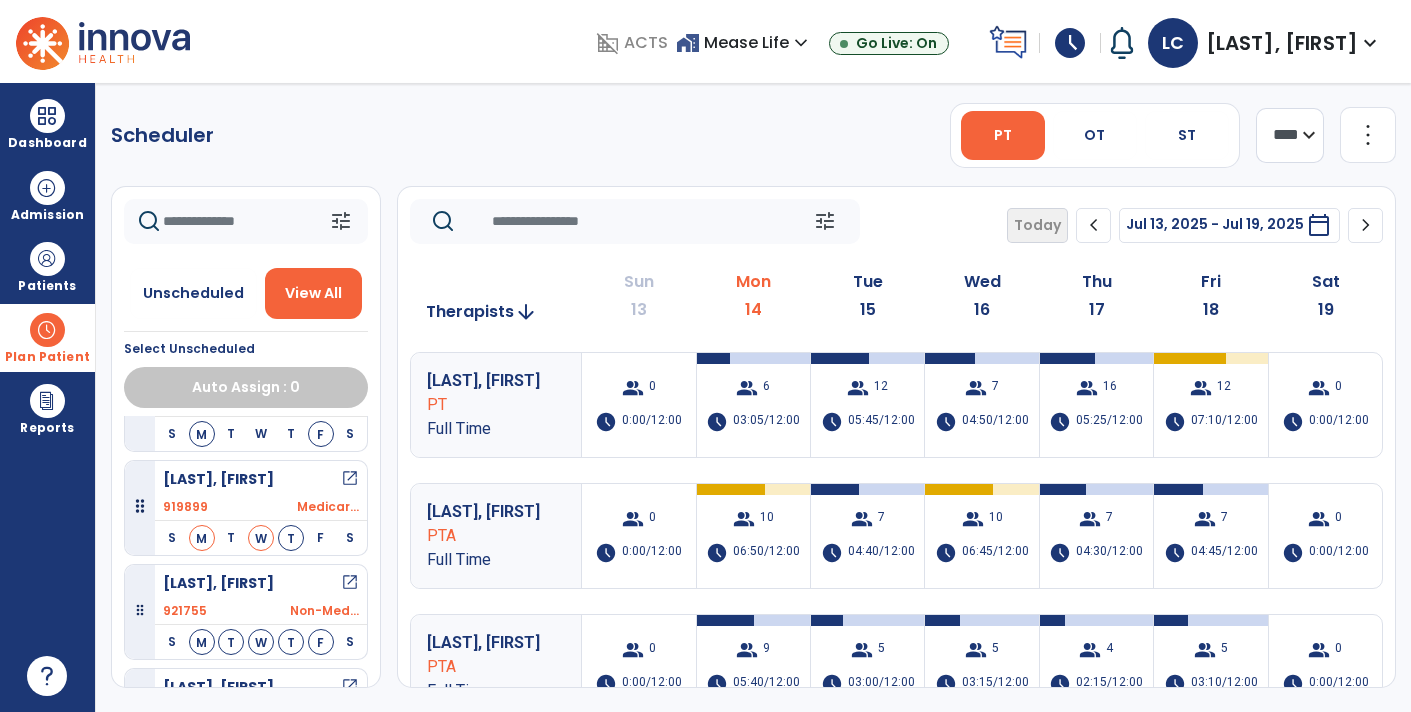 scroll, scrollTop: 505, scrollLeft: 0, axis: vertical 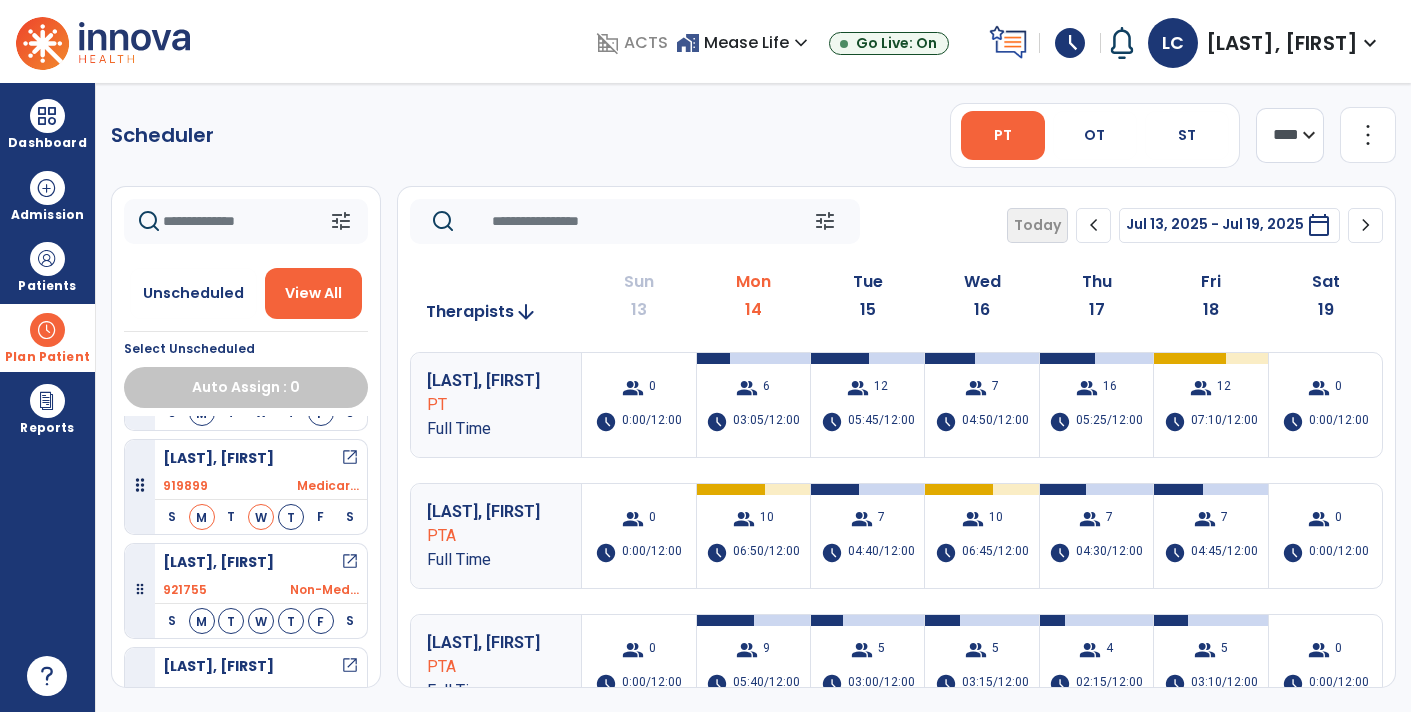 click on "open_in_new" at bounding box center (350, 458) 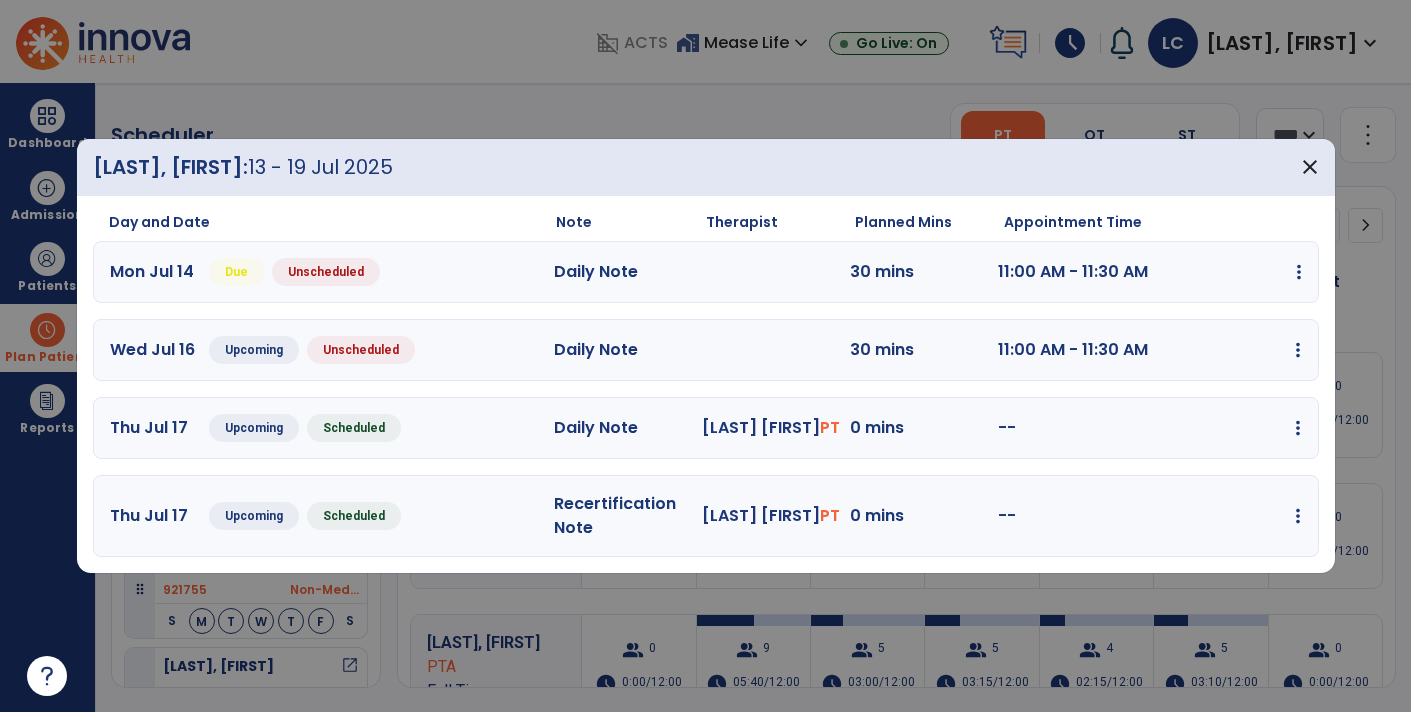 click at bounding box center [1299, 272] 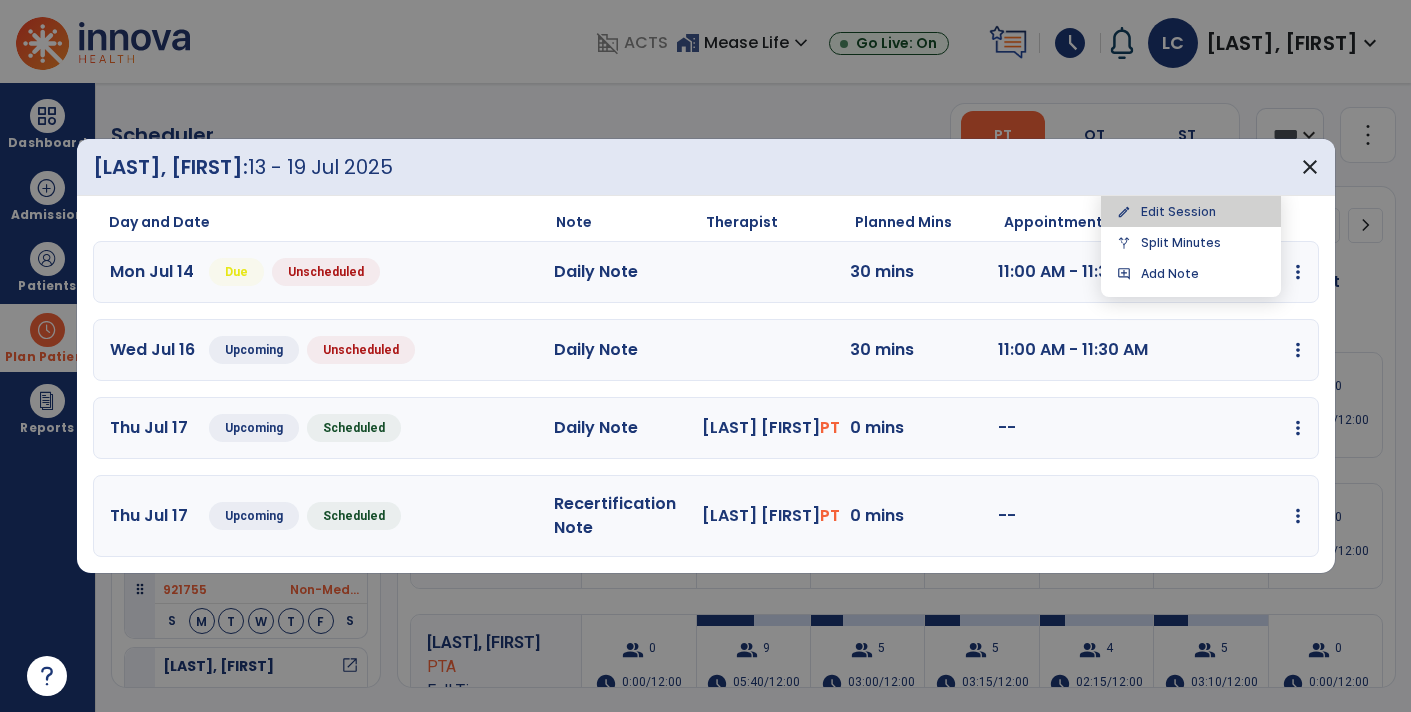 click on "edit   Edit Session" at bounding box center [1191, 211] 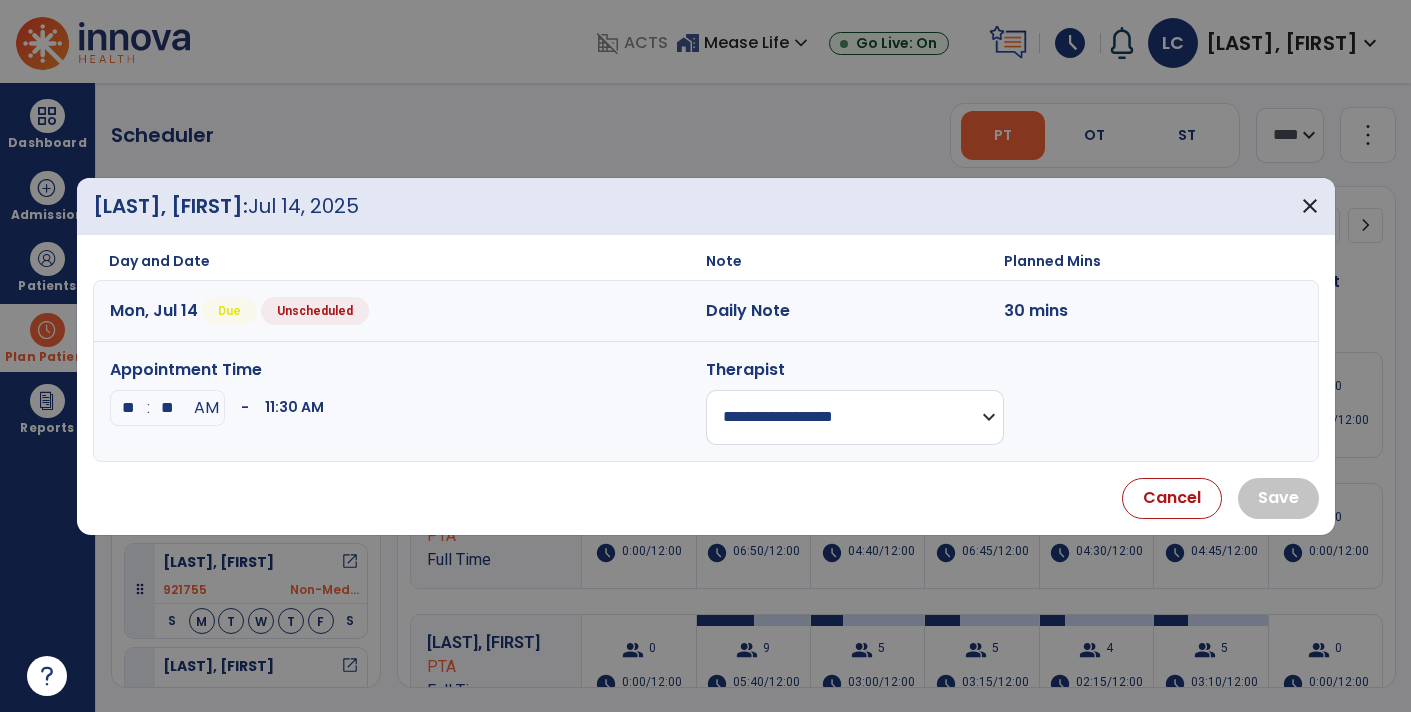 click on "**********" at bounding box center [855, 417] 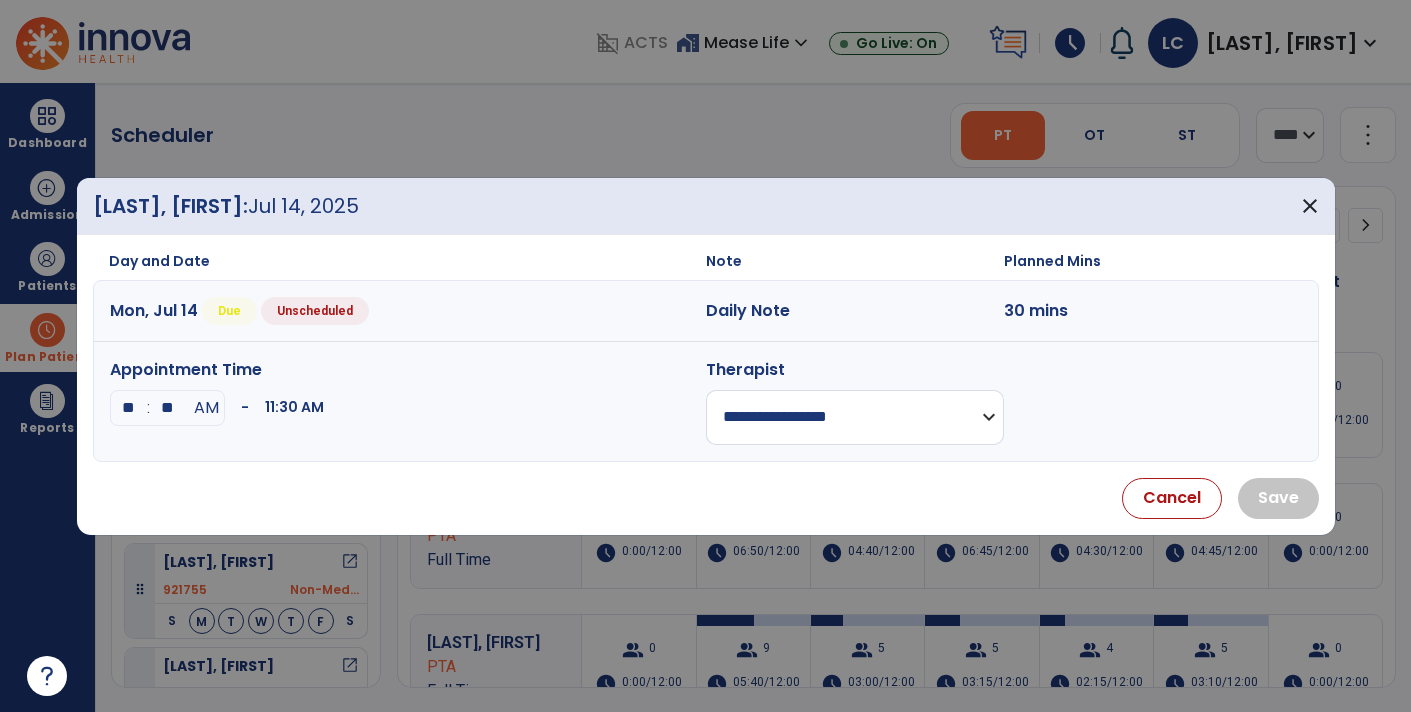 click on "**********" at bounding box center [855, 417] 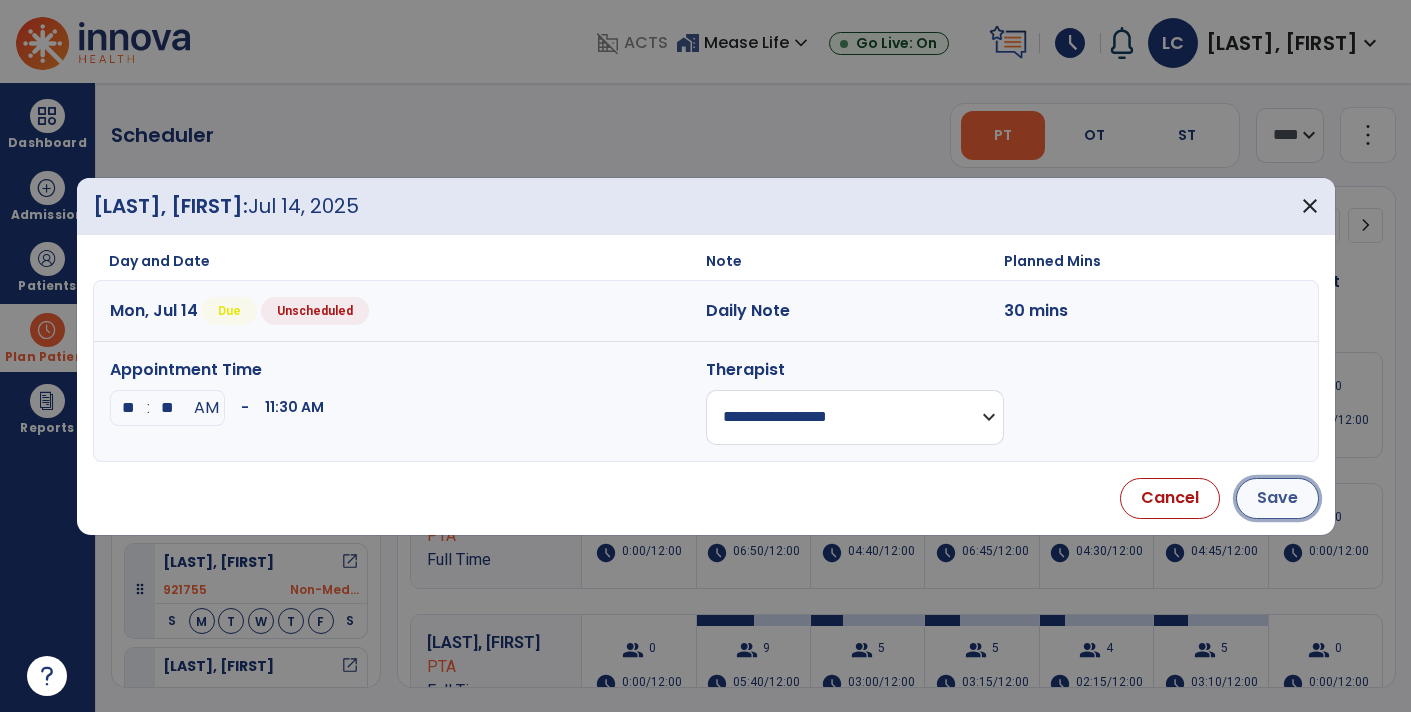 click on "Save" at bounding box center [1277, 498] 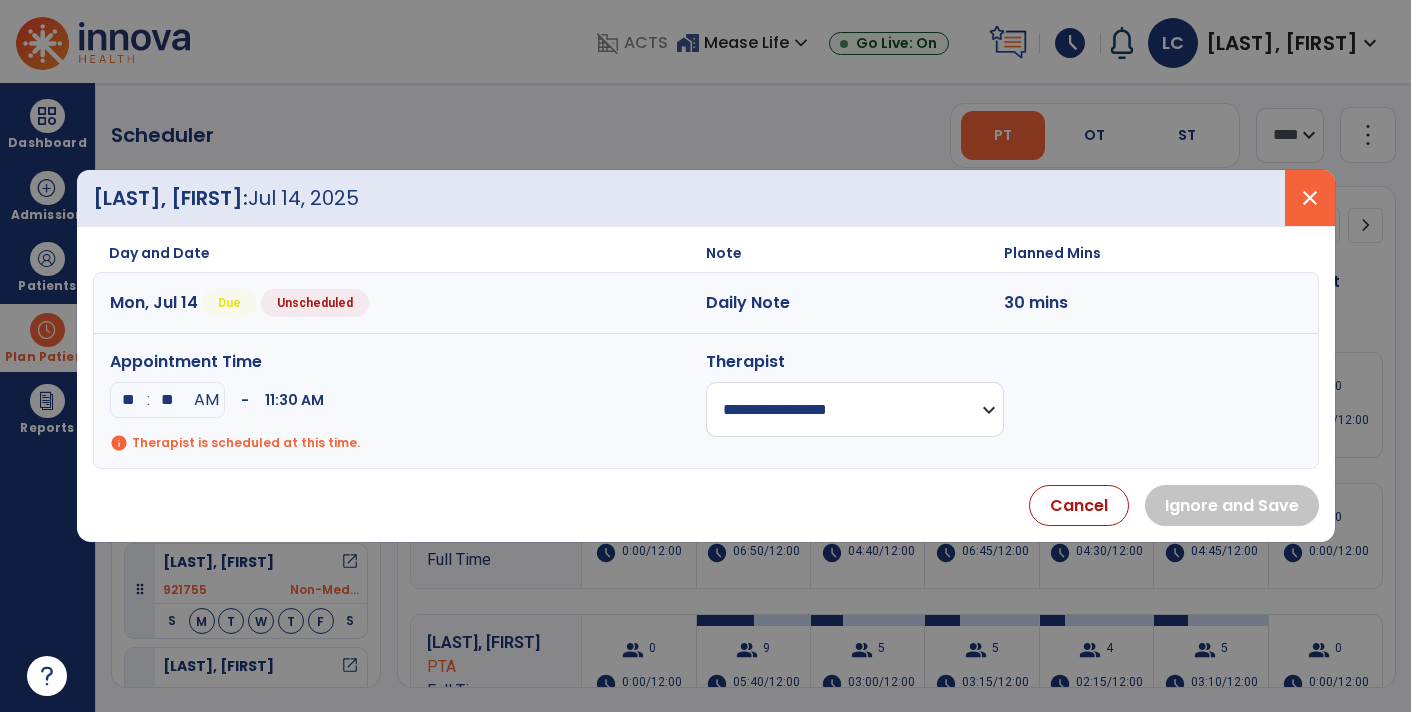 click on "close" at bounding box center [1310, 198] 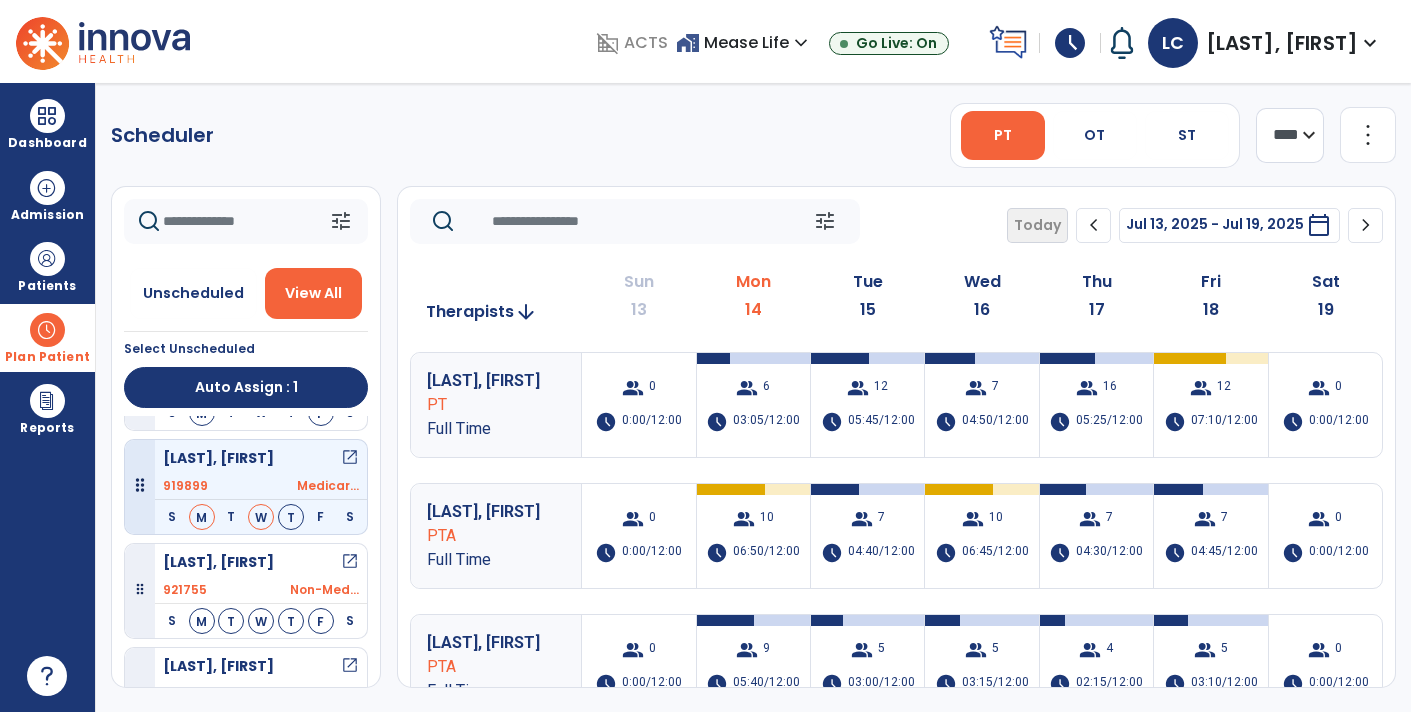 click on "open_in_new" at bounding box center (350, 458) 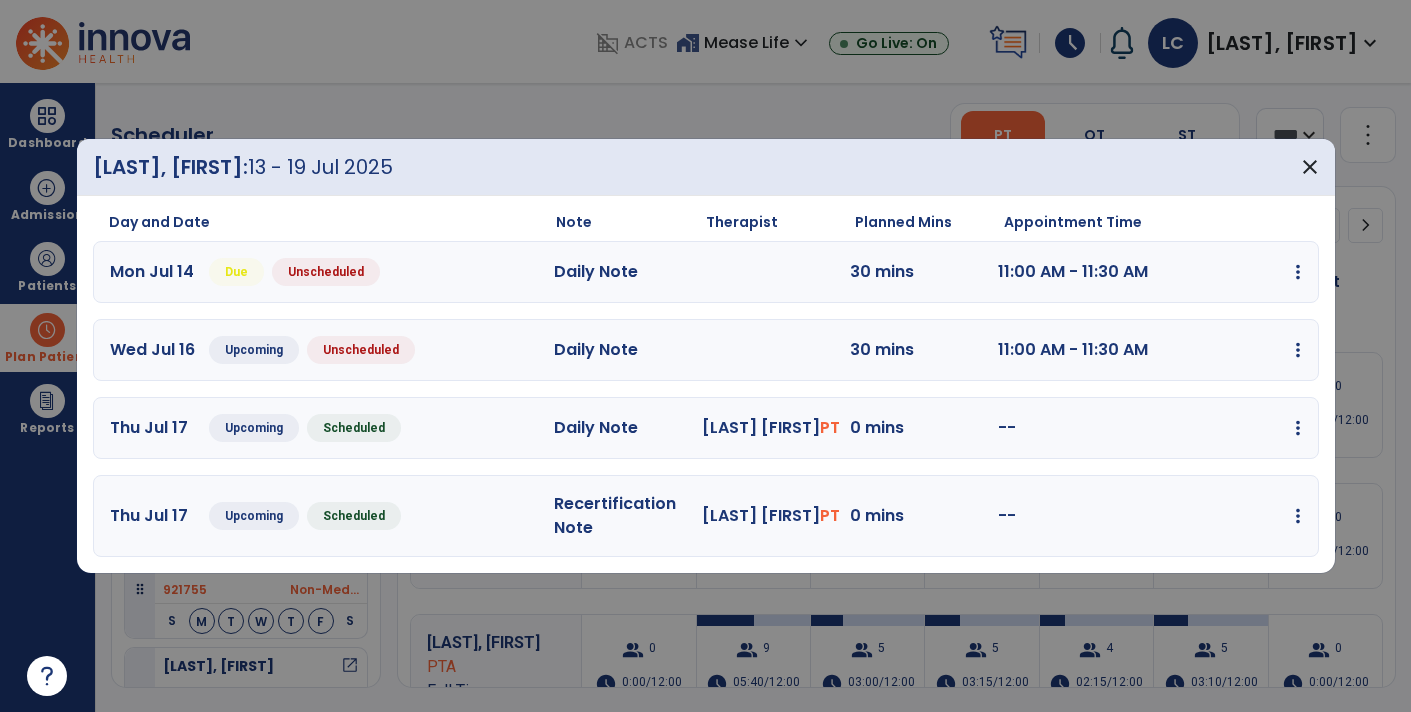 click at bounding box center [1298, 272] 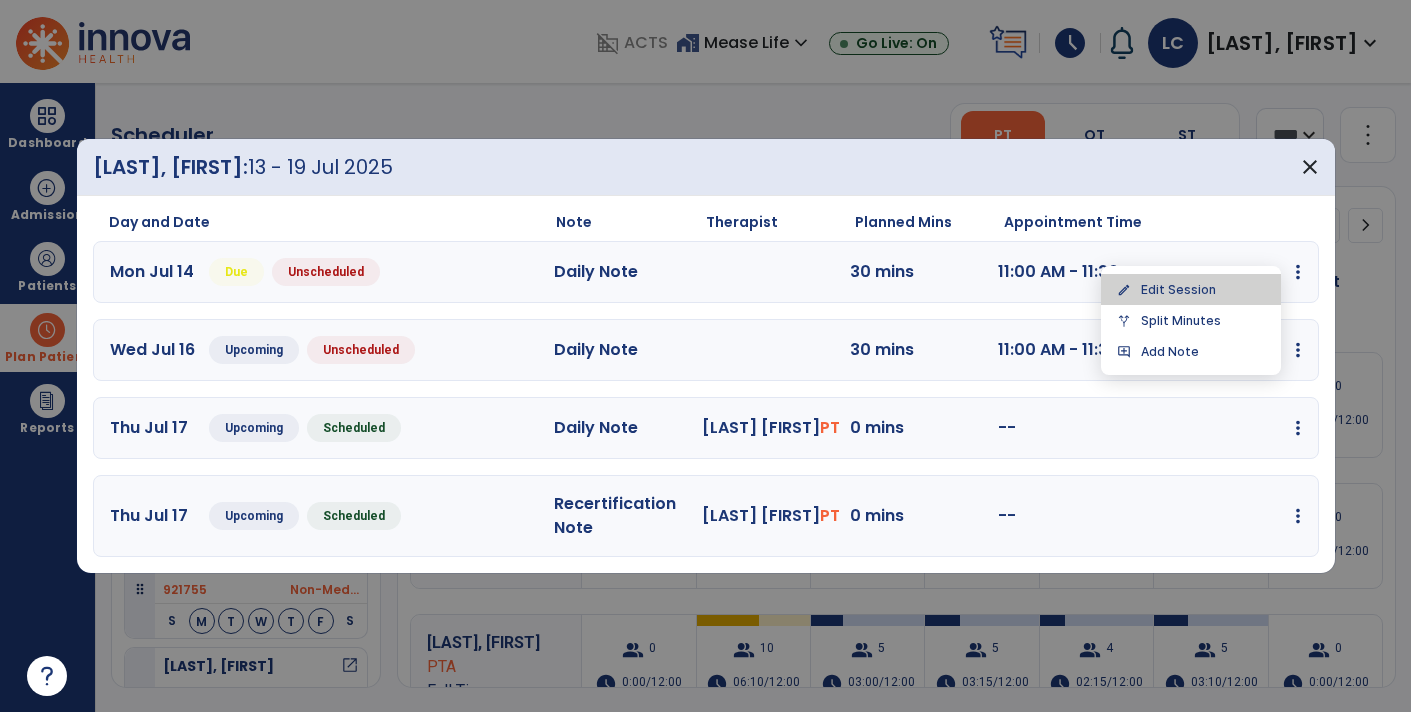 click on "edit   Edit Session" at bounding box center (1191, 289) 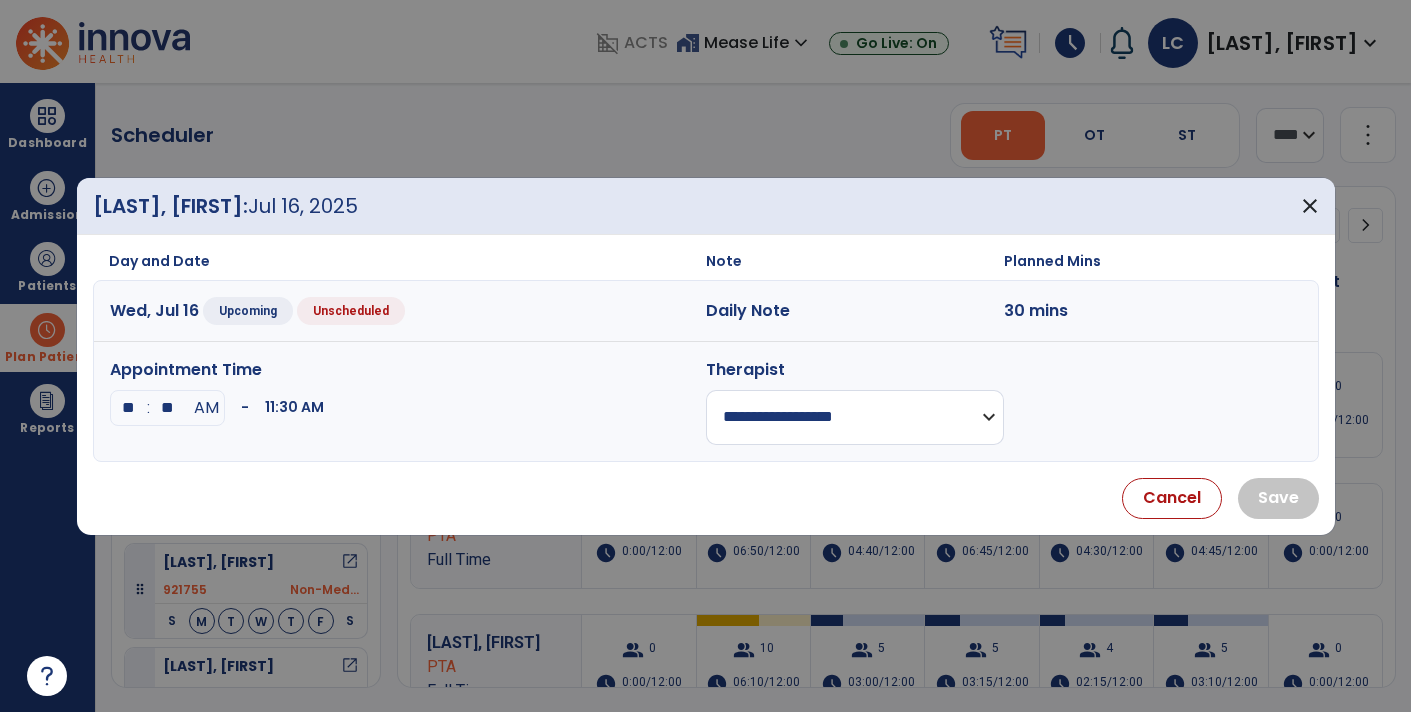 click on "**********" at bounding box center (855, 417) 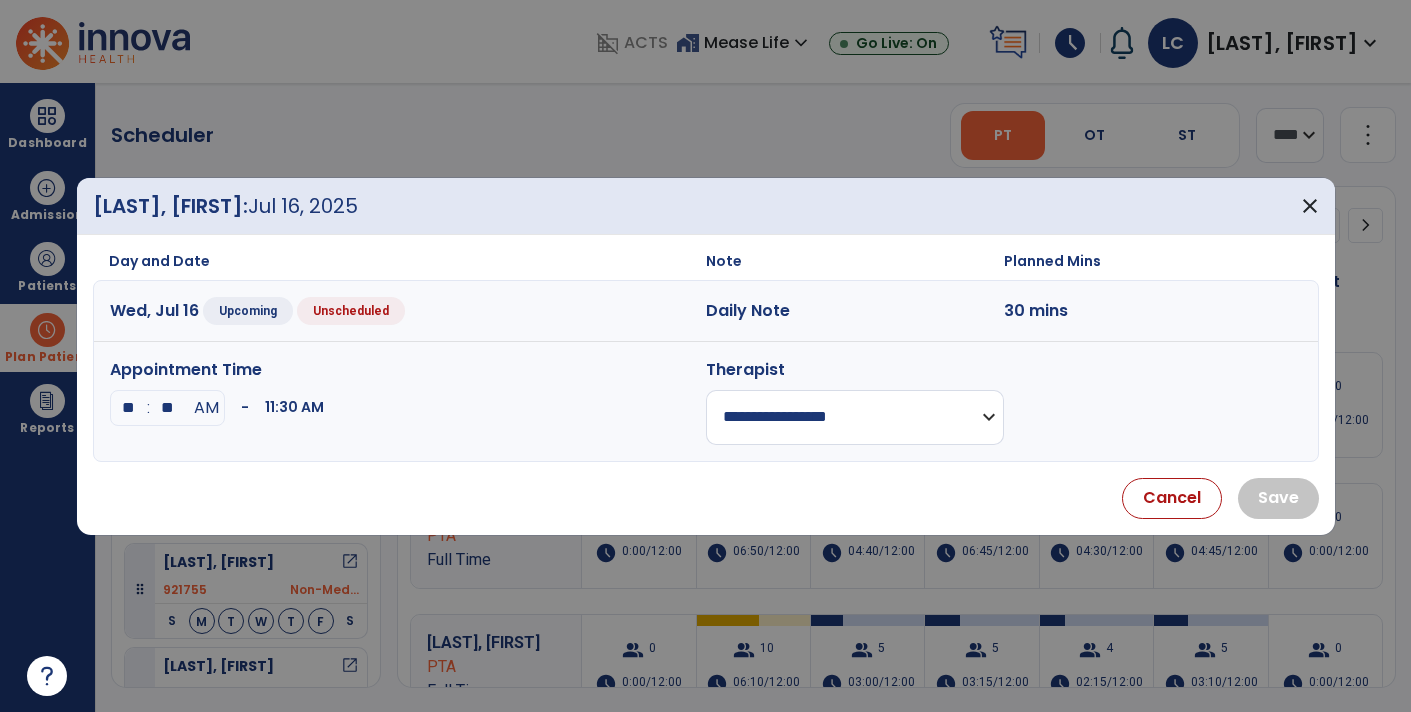 click on "**********" at bounding box center (855, 417) 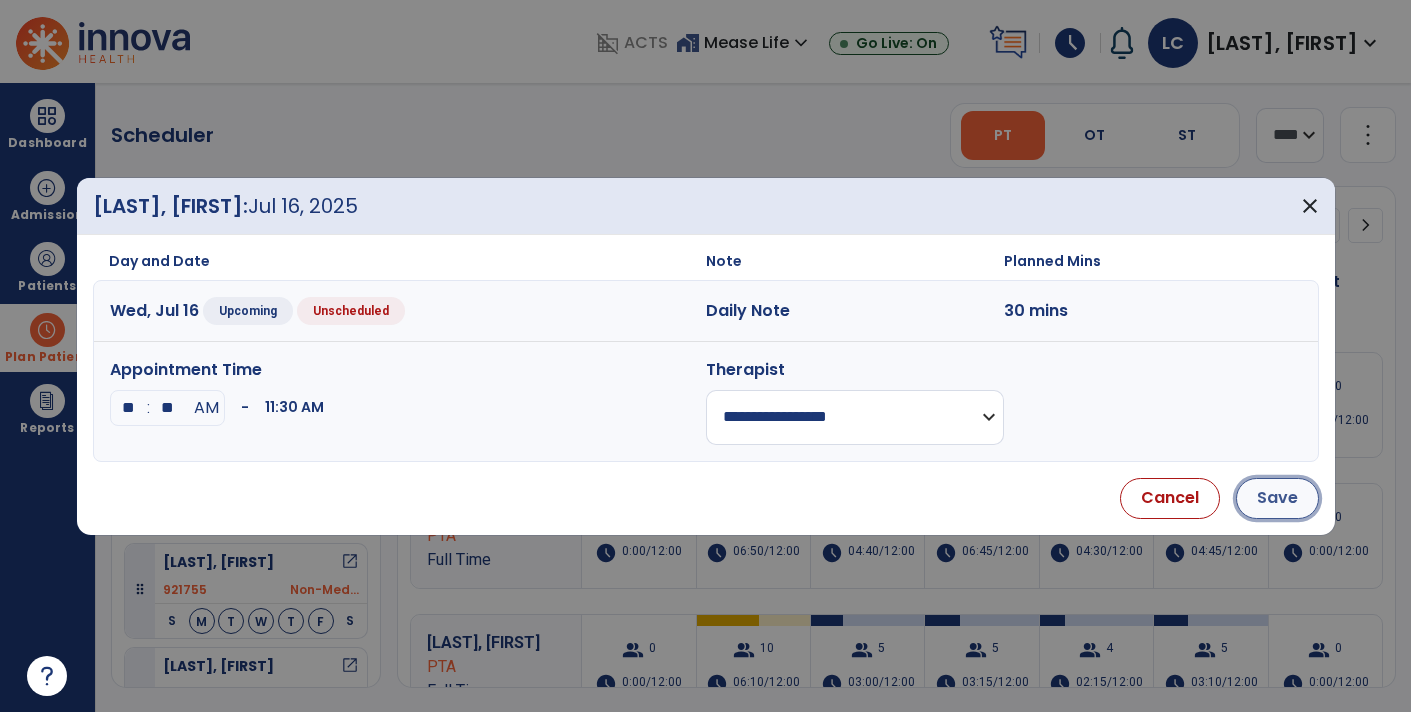 click on "Save" at bounding box center [1277, 498] 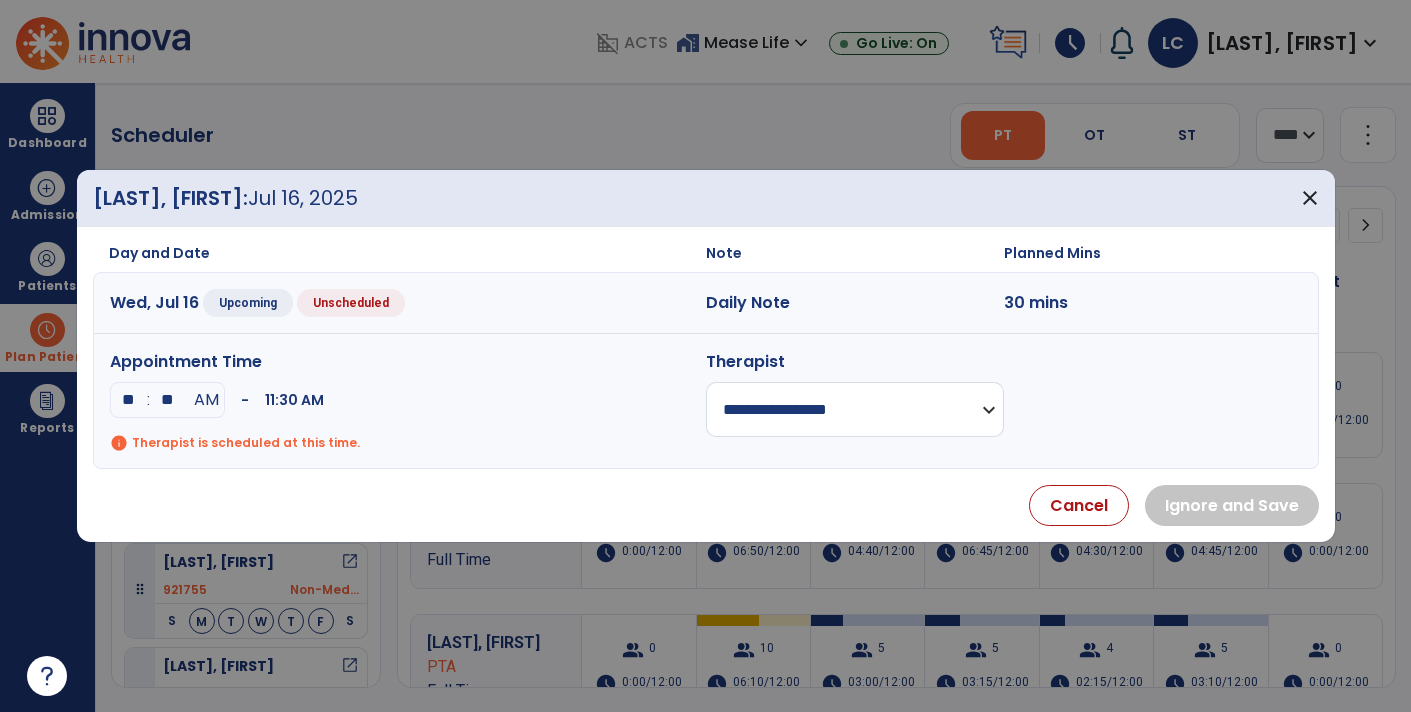 click at bounding box center (705, 356) 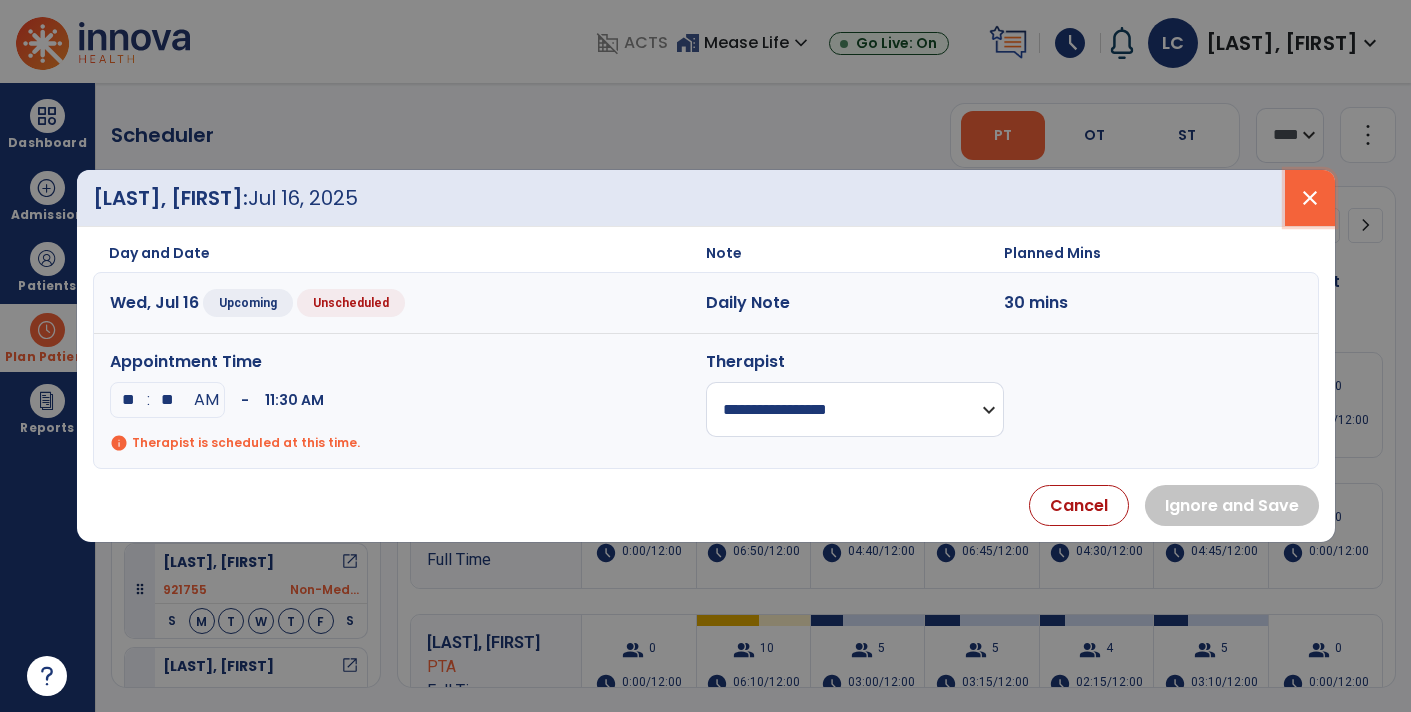click on "close" at bounding box center (1310, 198) 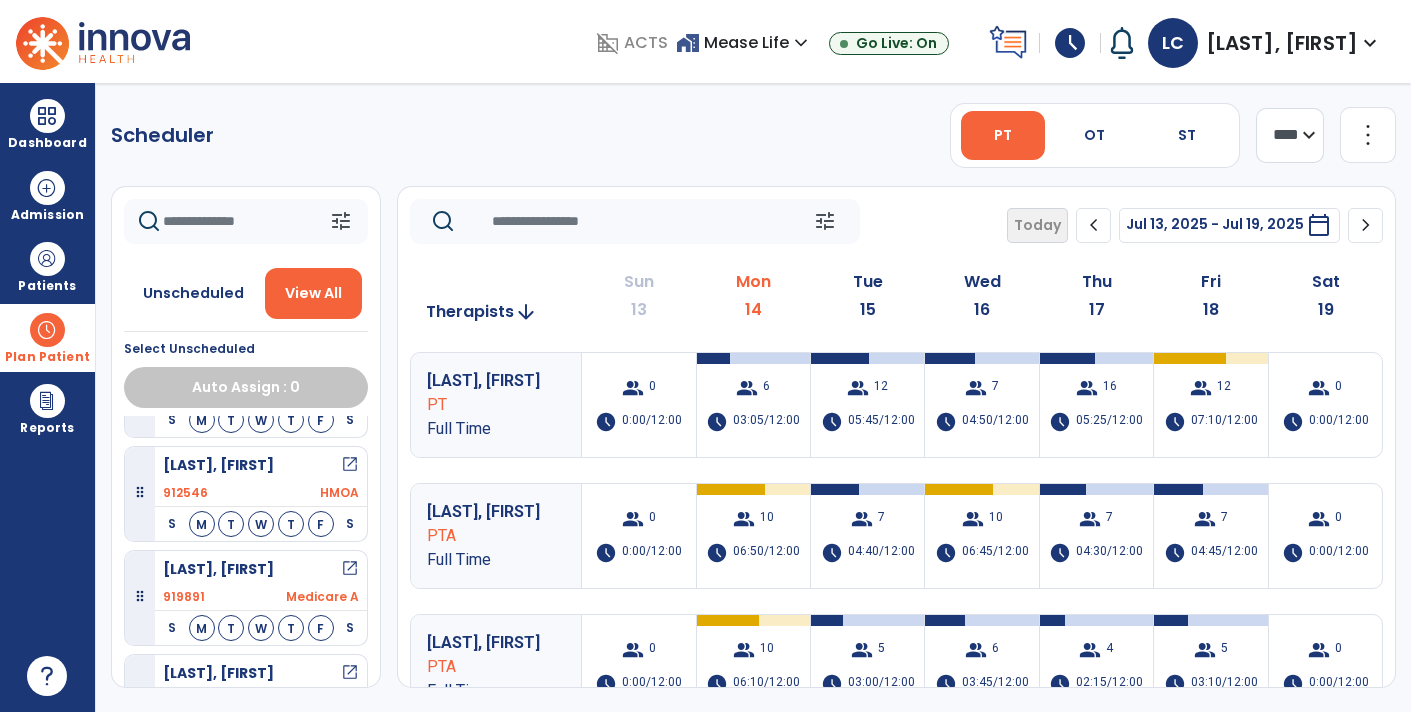 scroll, scrollTop: 2356, scrollLeft: 0, axis: vertical 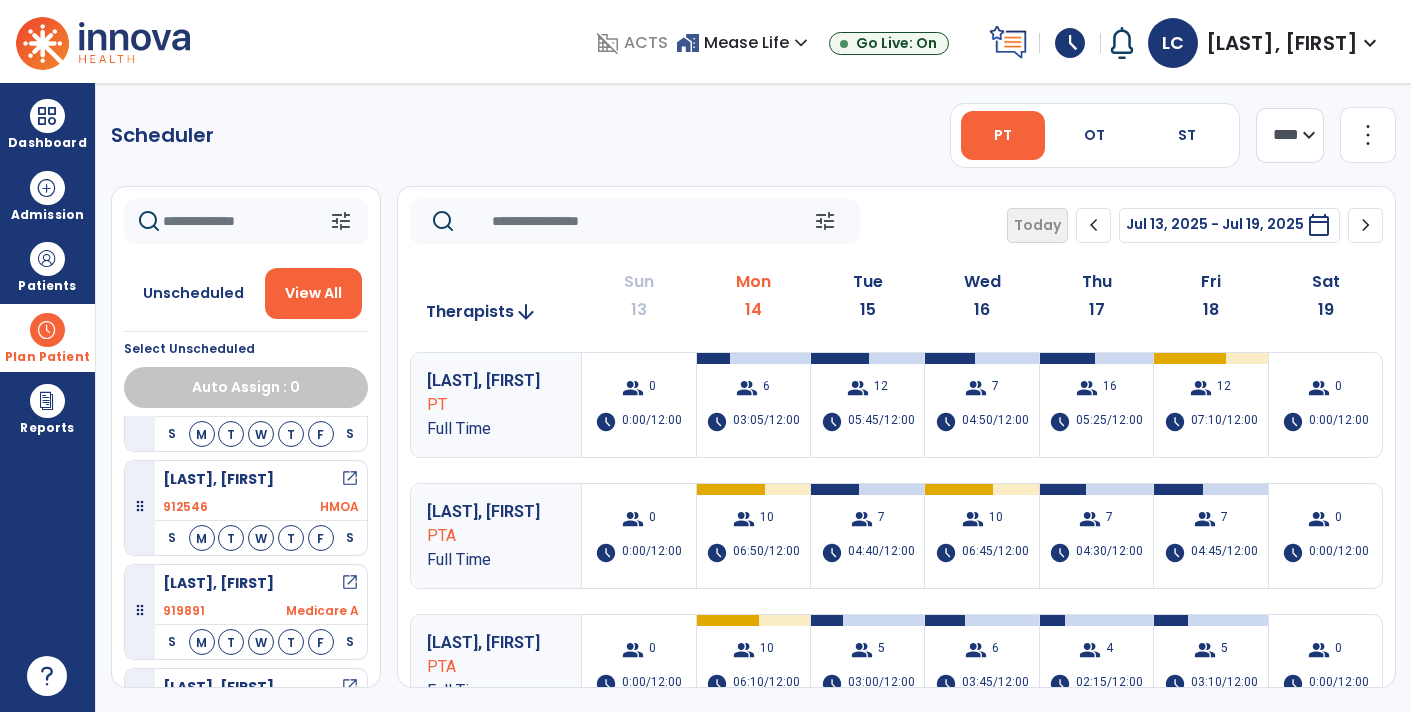 click on "open_in_new" at bounding box center [350, 479] 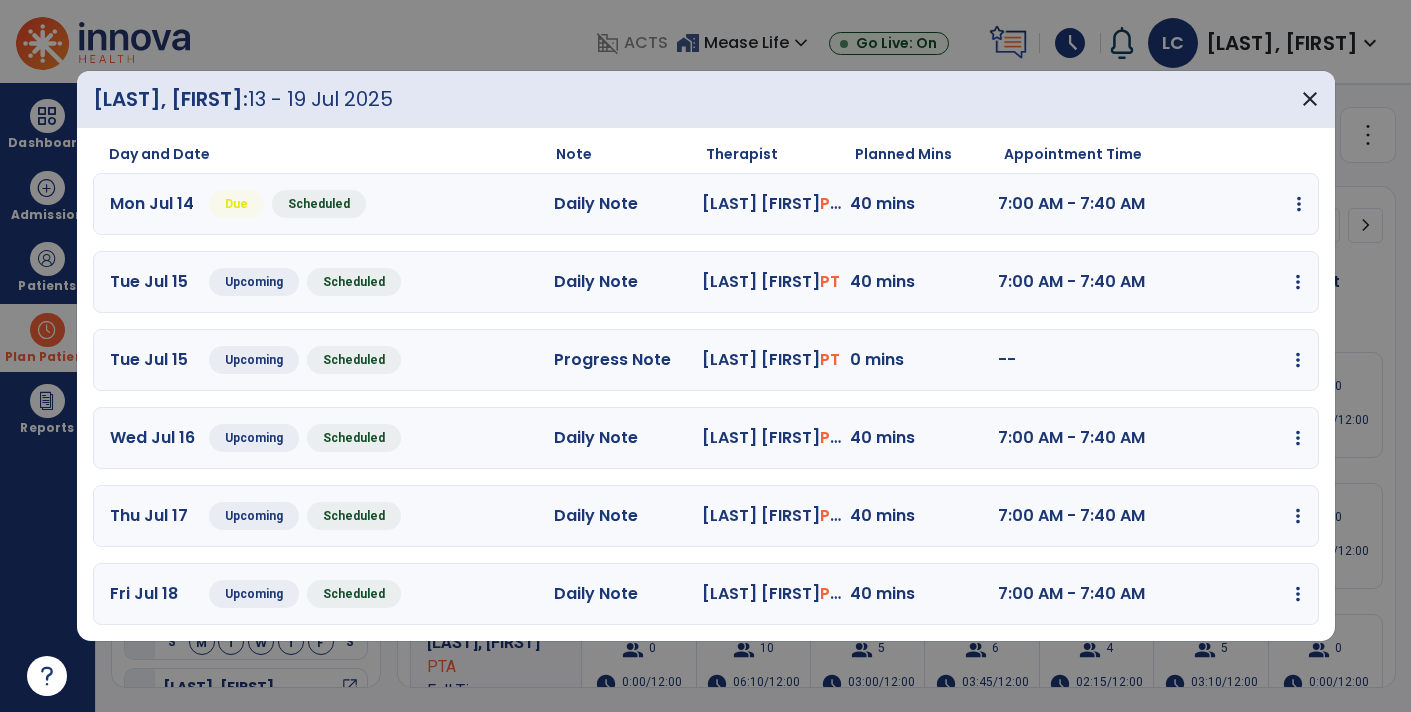 click on "edit   Edit Session   alt_route   Split Minutes  add_comment  Add Note" at bounding box center (1227, 204) 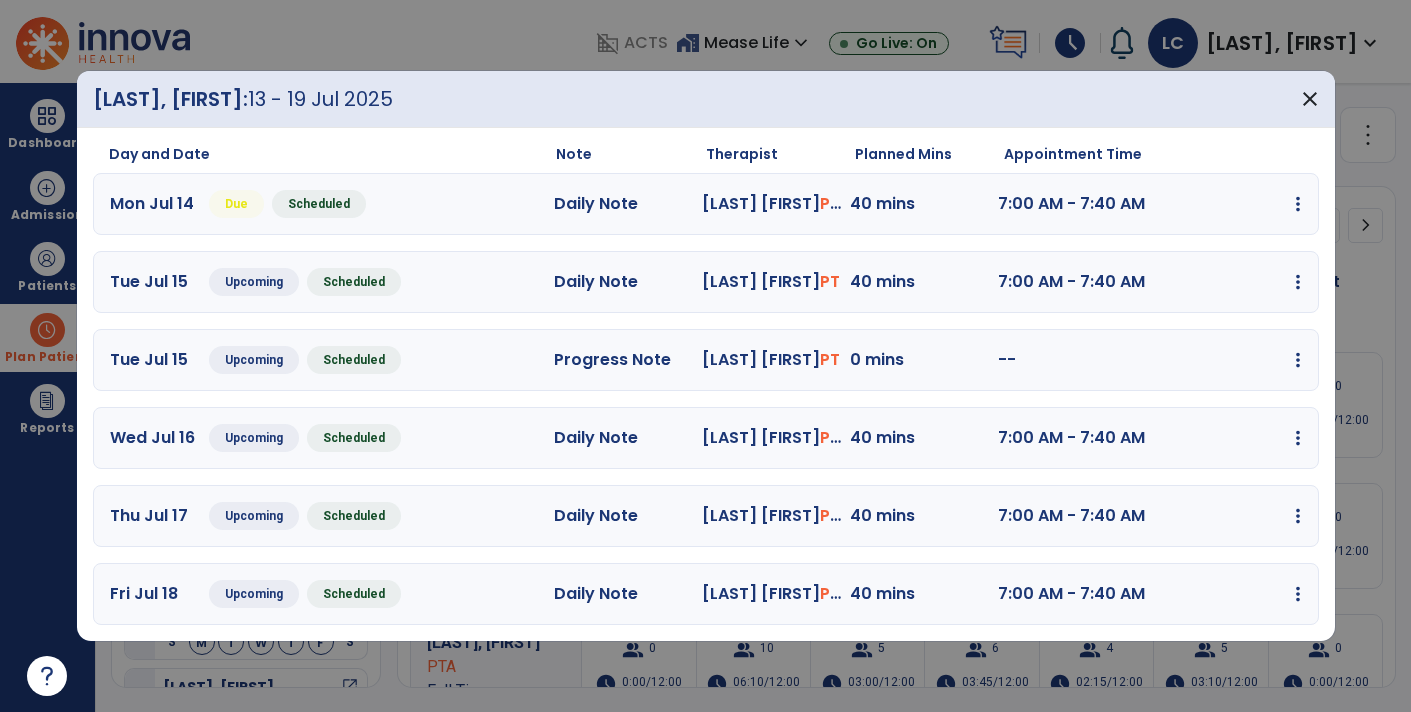 click on "Mon [MONTH] [DAY] Due Scheduled Daily Note  [LAST] [FIRST]  PTA  40 mins   7:00 AM - 7:40 AM   edit   Edit Session   alt_route   Split Minutes  add_comment  Add Note" at bounding box center (706, 204) 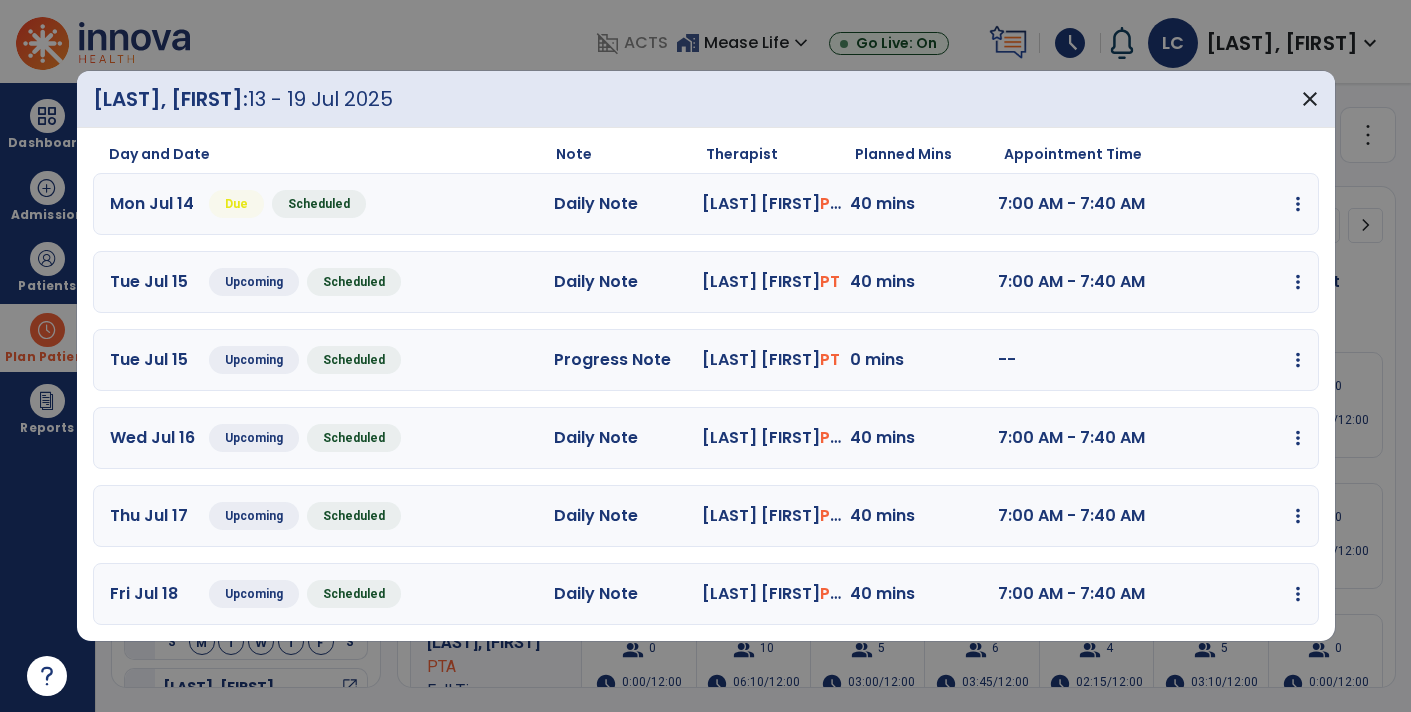 click at bounding box center (1298, 204) 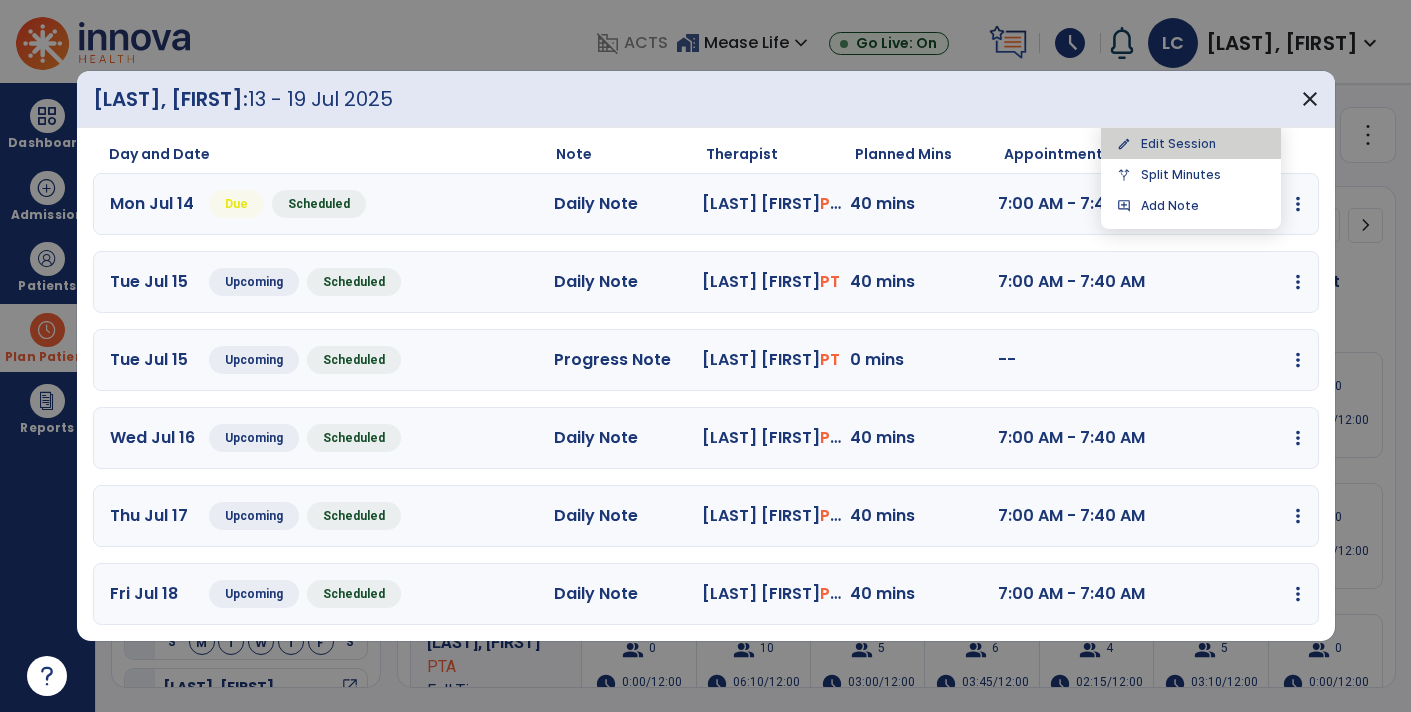 click on "edit   Edit Session" at bounding box center (1191, 143) 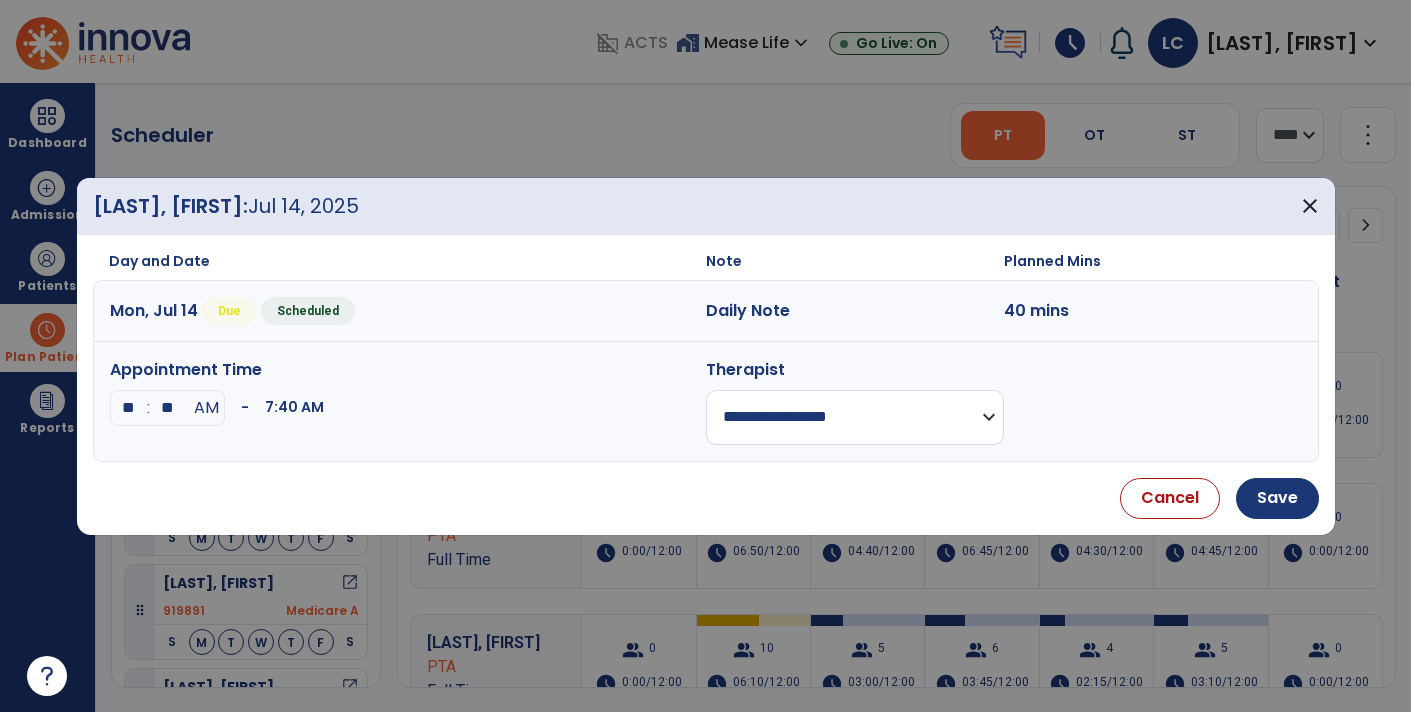 click on "**********" at bounding box center [855, 417] 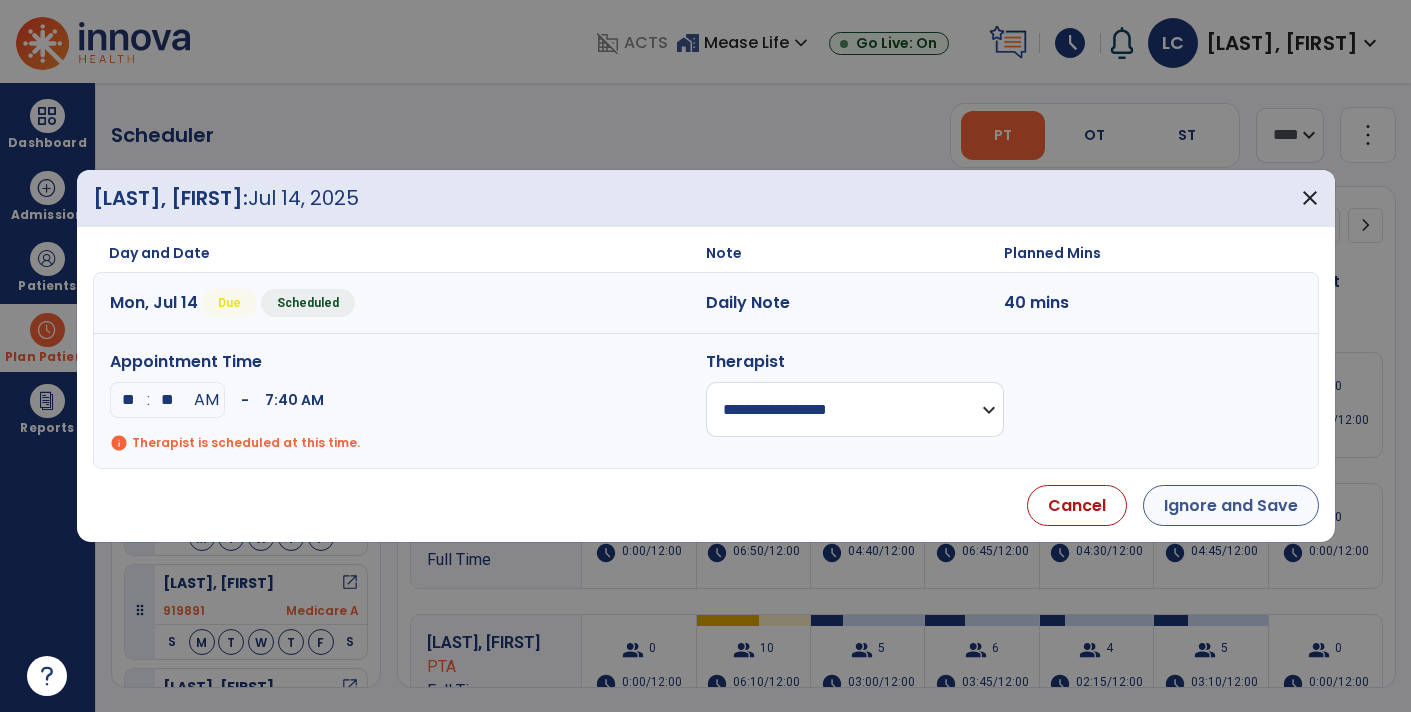 click on "Ignore and Save" at bounding box center [1231, 505] 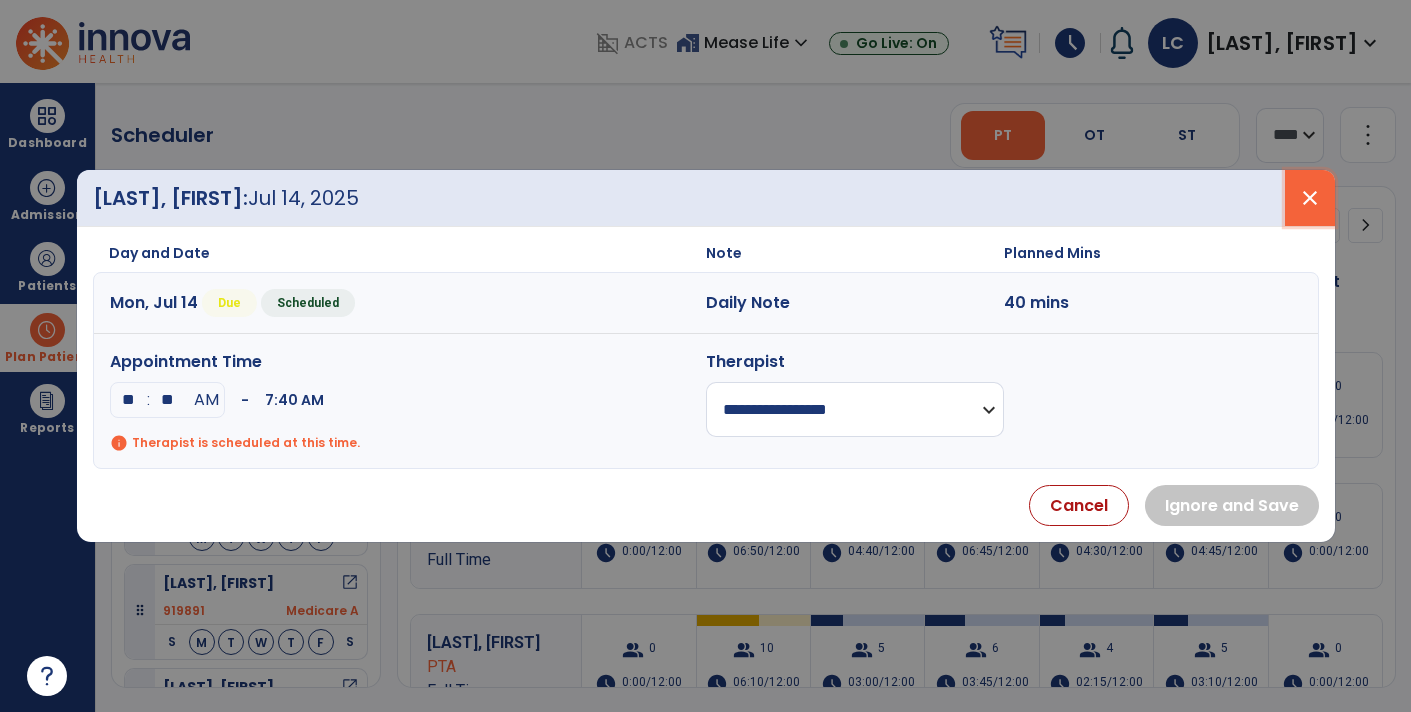 click on "close" at bounding box center (1310, 198) 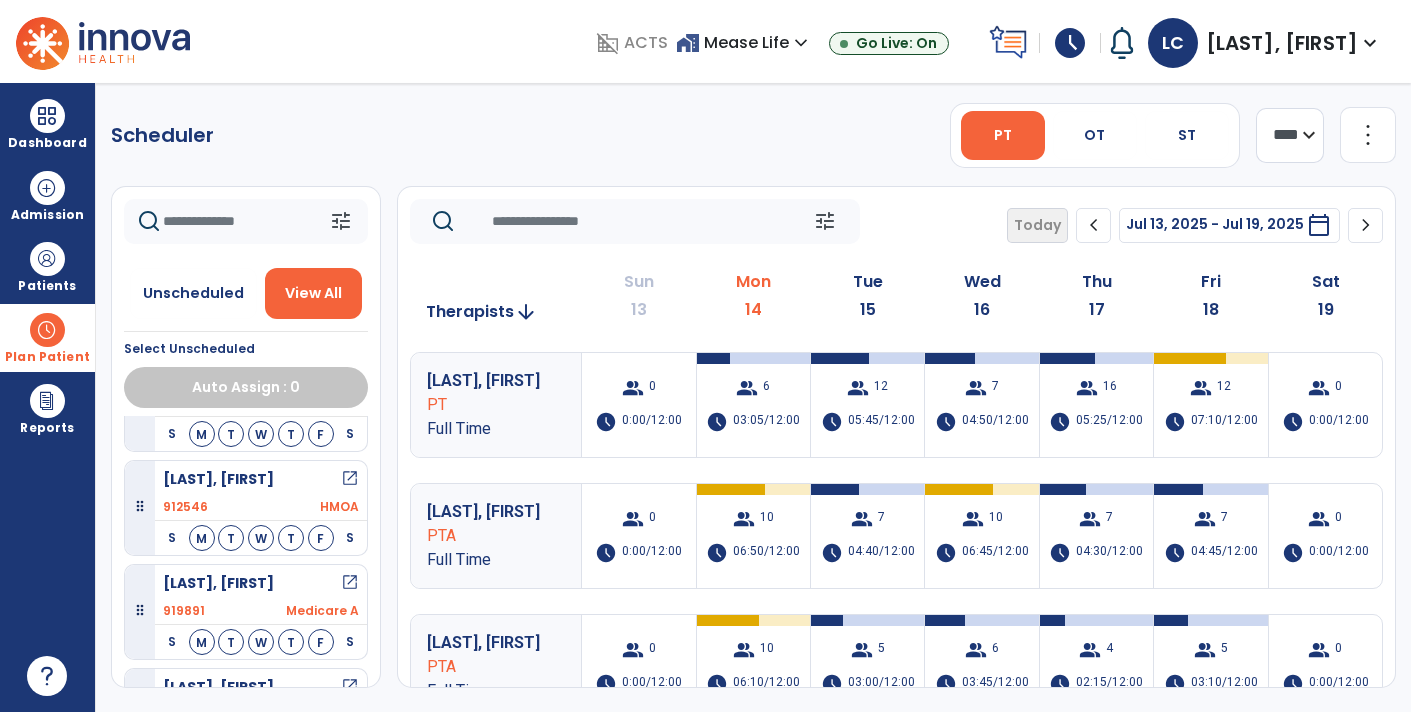 click on "open_in_new" at bounding box center [350, 479] 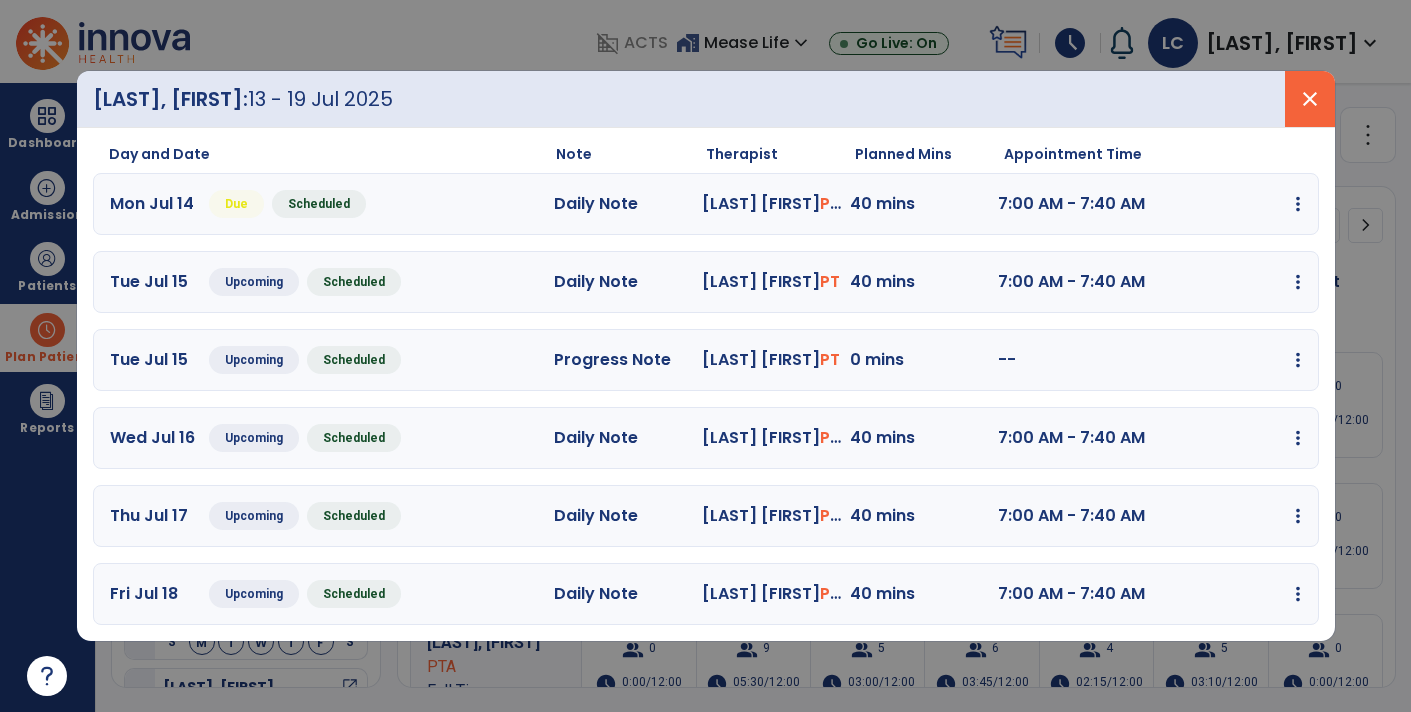click on "close" at bounding box center (1310, 99) 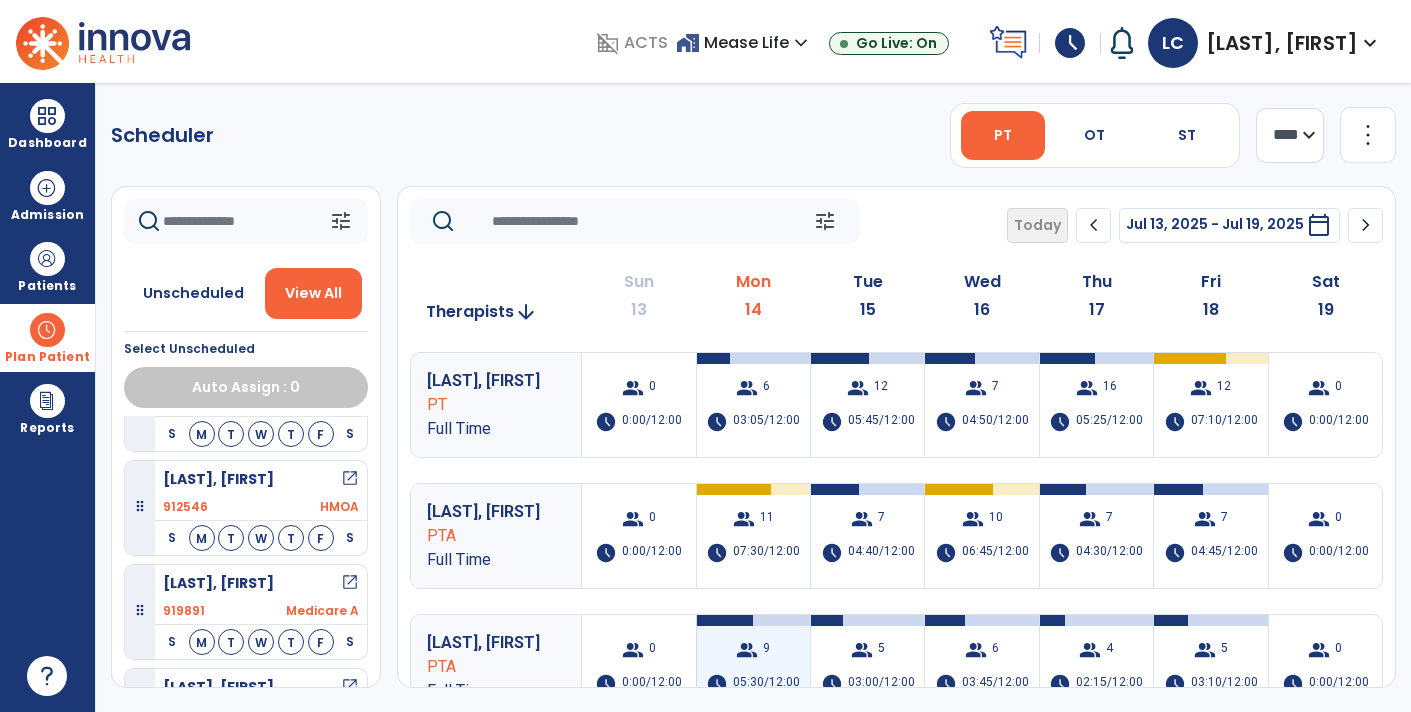 click on "group  9  schedule  05:30/12:00" at bounding box center (753, 667) 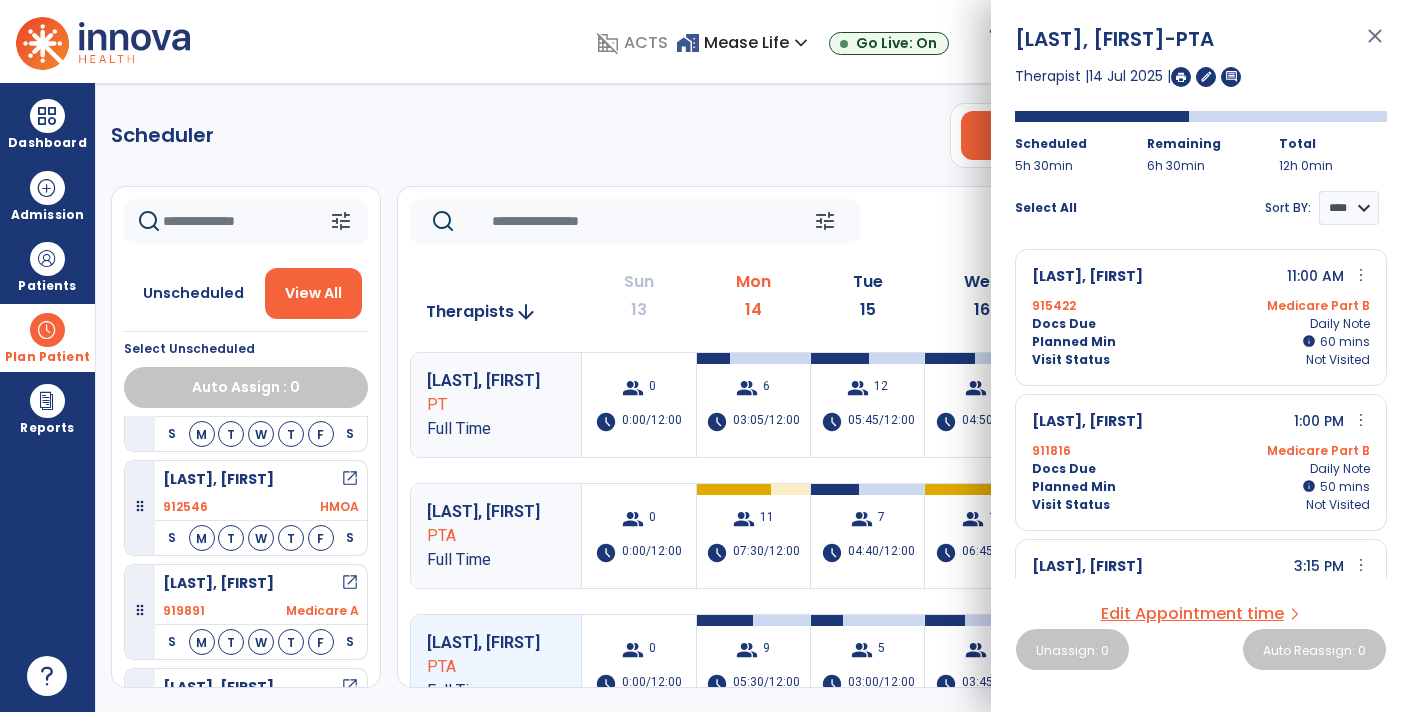 click on "close" at bounding box center [1375, 45] 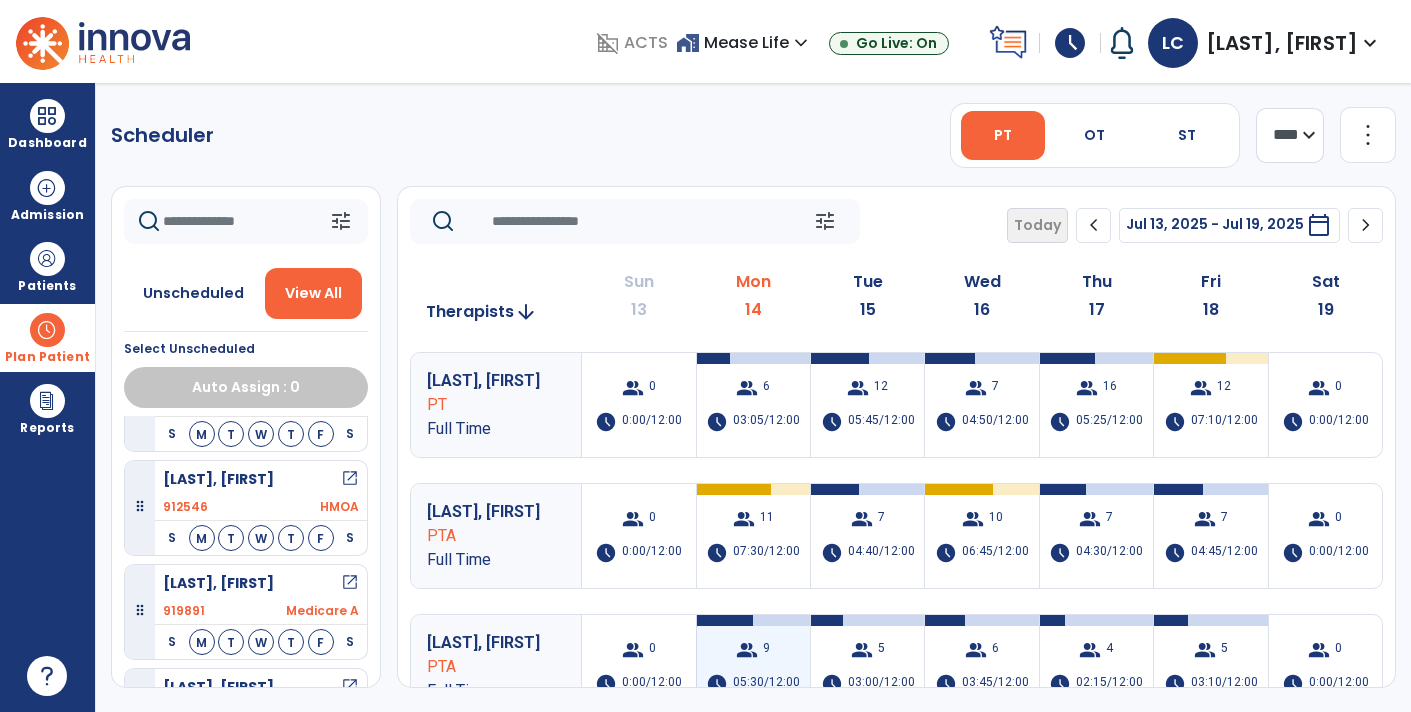 click on "group  9  schedule  05:30/12:00" at bounding box center (753, 667) 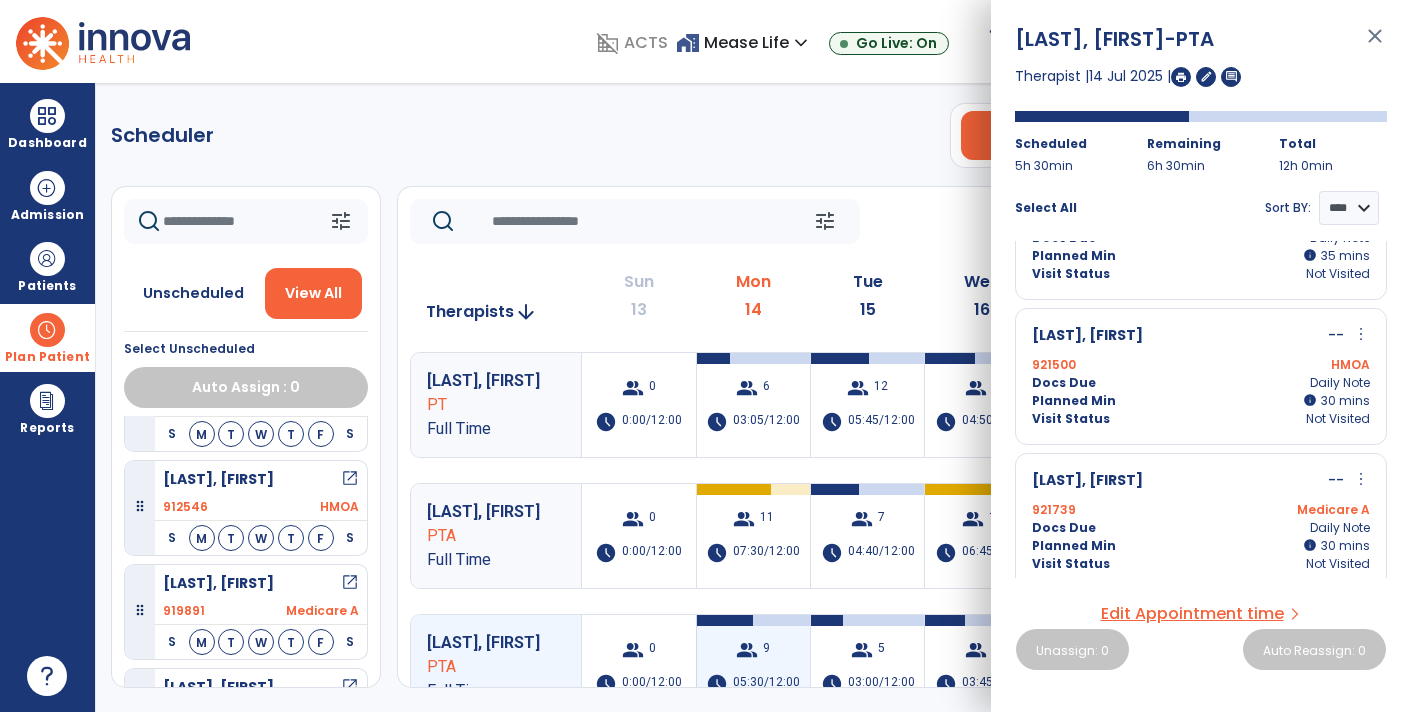scroll, scrollTop: 948, scrollLeft: 0, axis: vertical 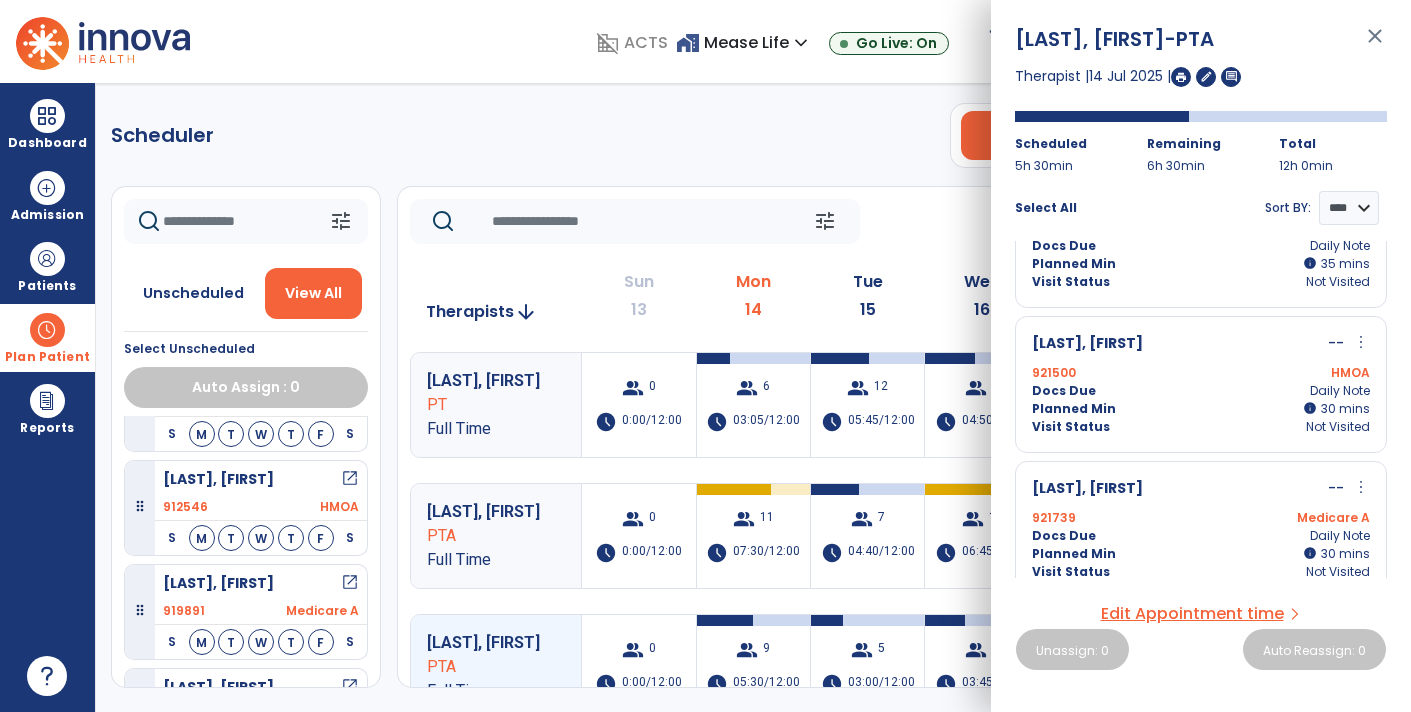 click on "close" at bounding box center (1375, 45) 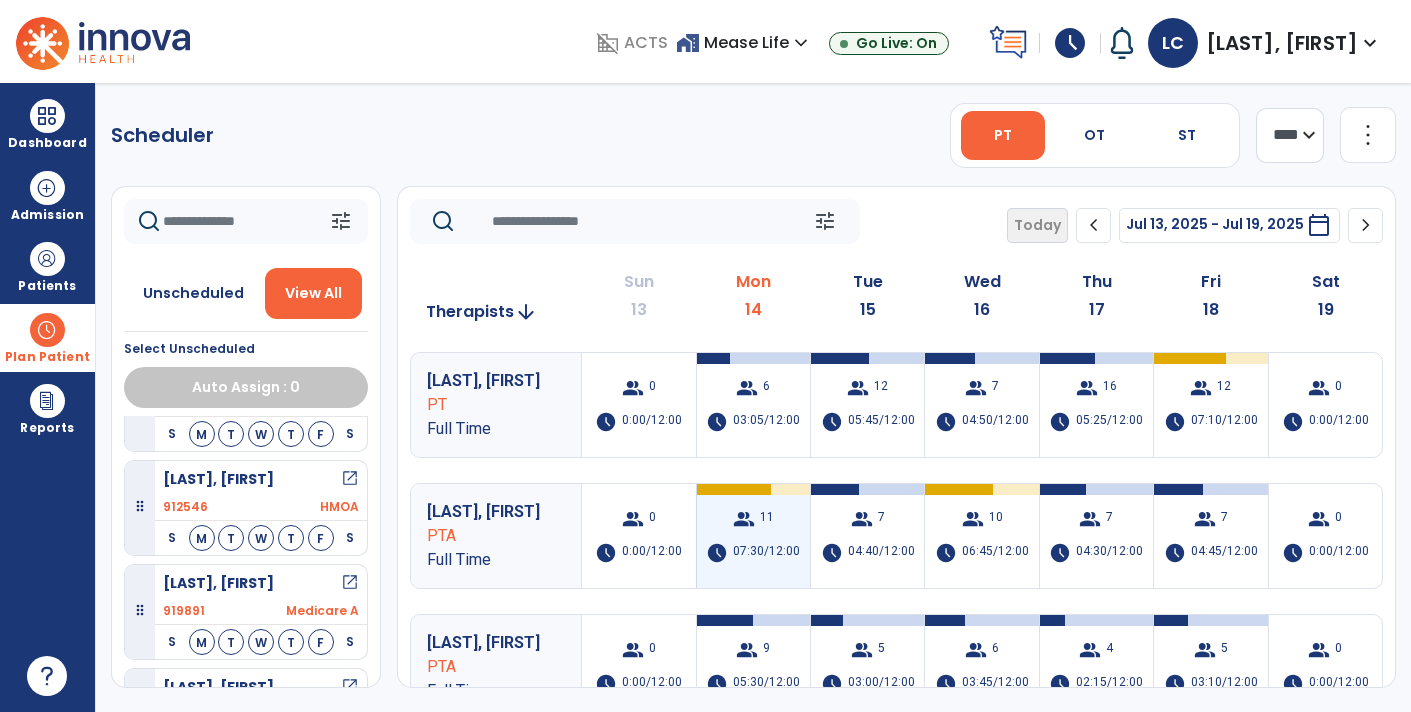 click on "07:30/12:00" at bounding box center [766, 553] 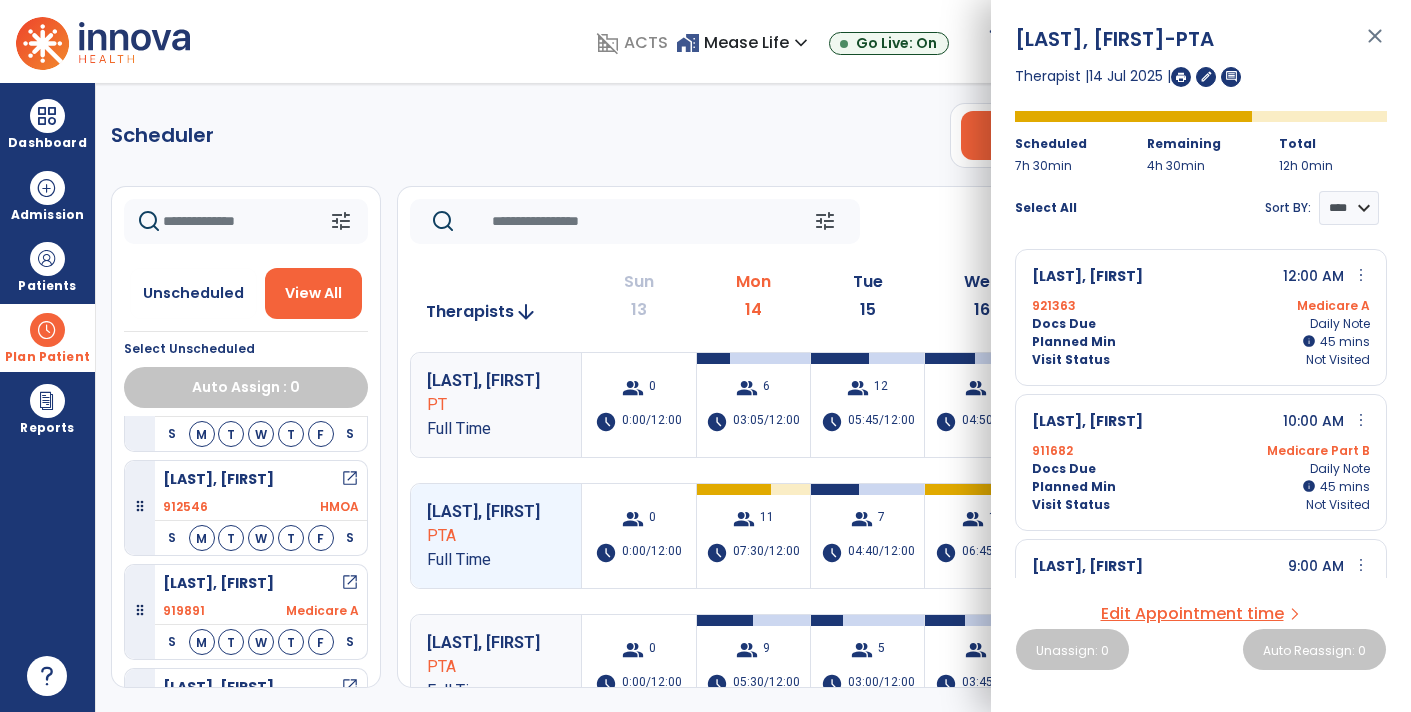 click on "close" at bounding box center (1375, 45) 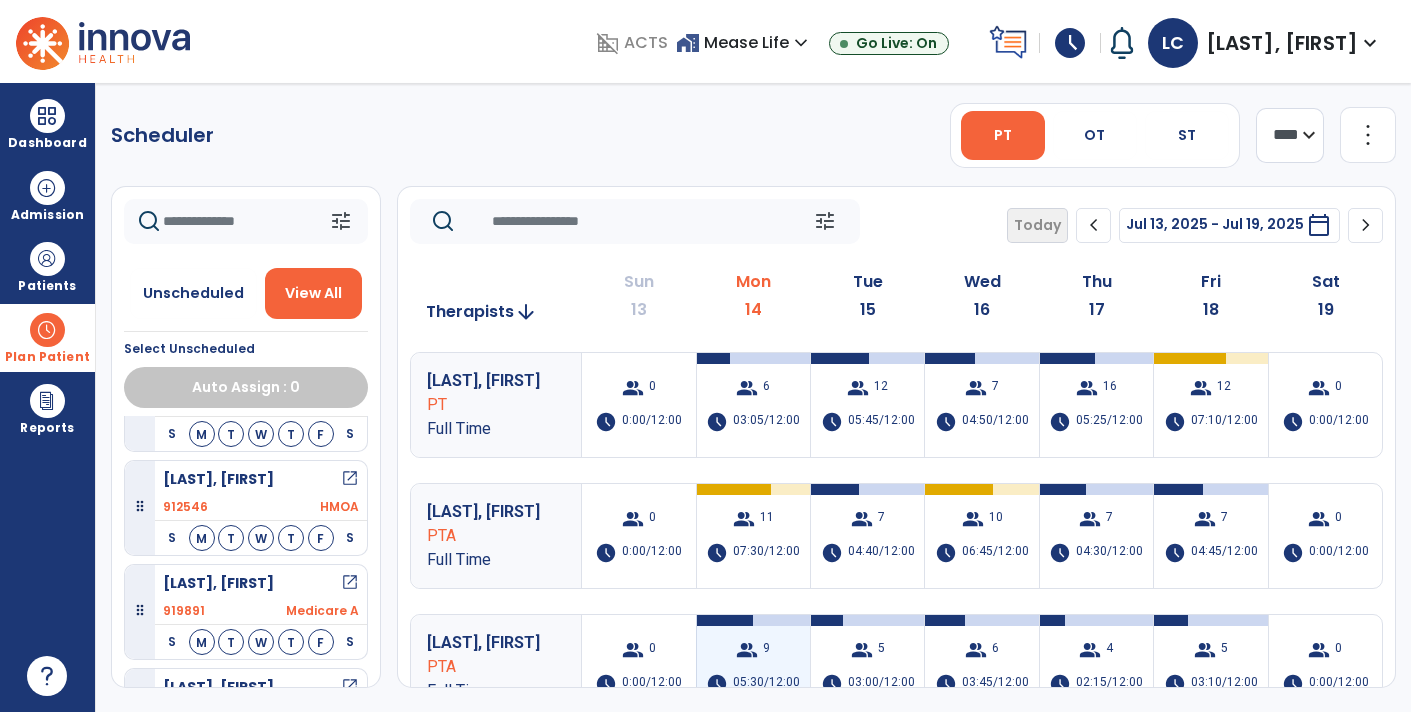 click on "group  9  schedule  05:30/12:00" at bounding box center [753, 667] 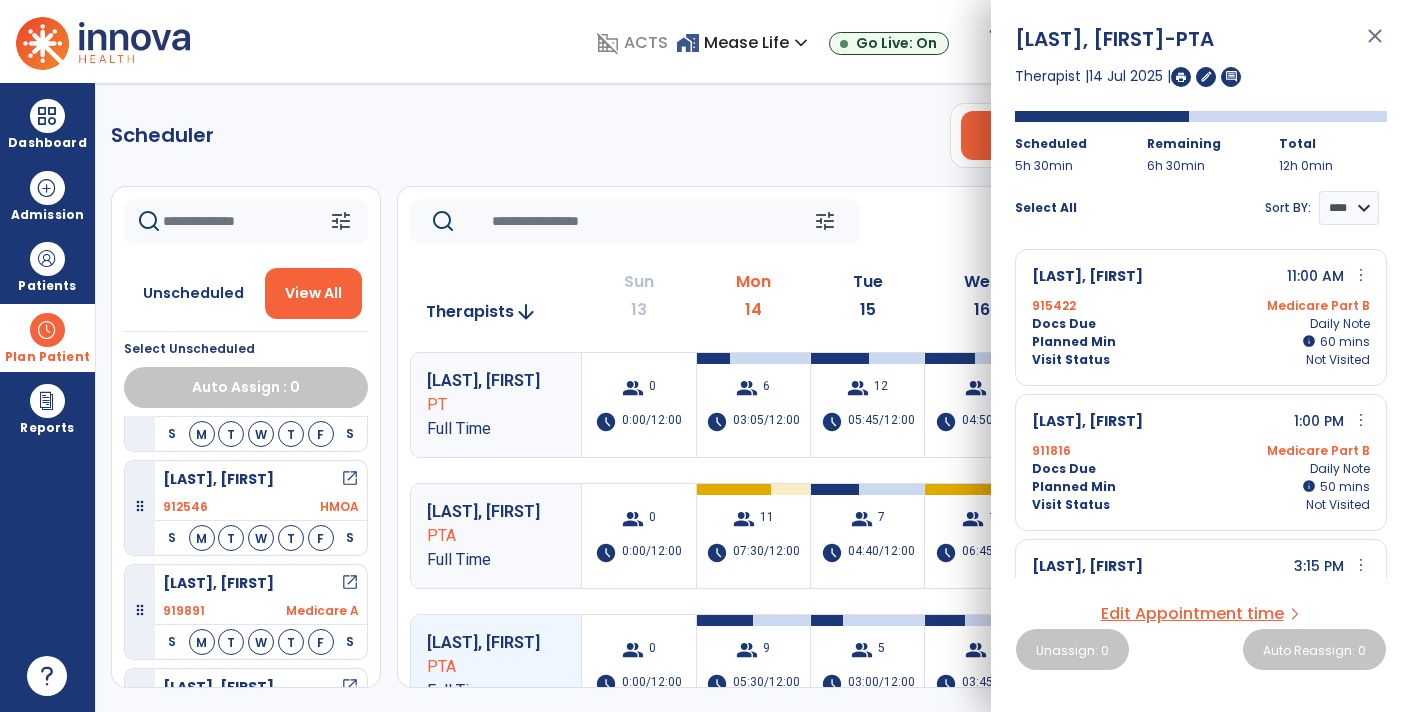 click at bounding box center [1181, 77] 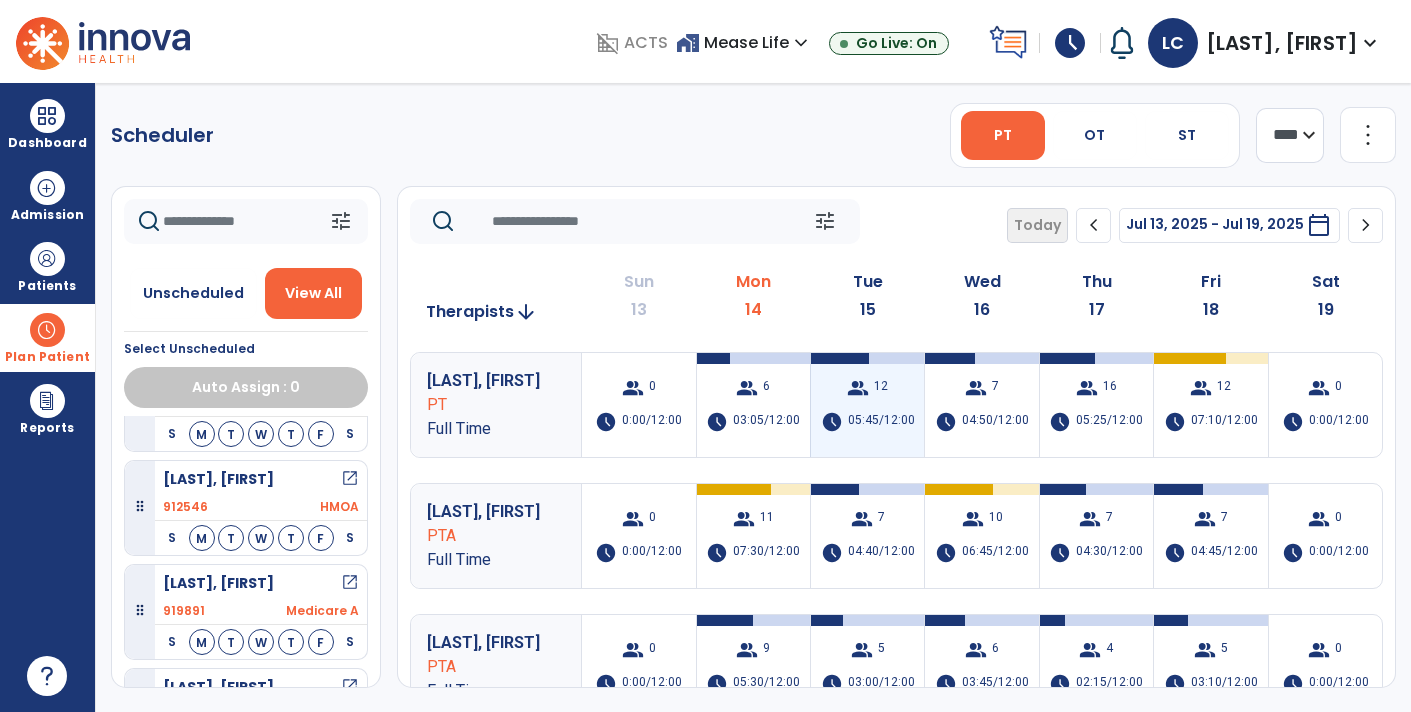 click on "group" at bounding box center (858, 388) 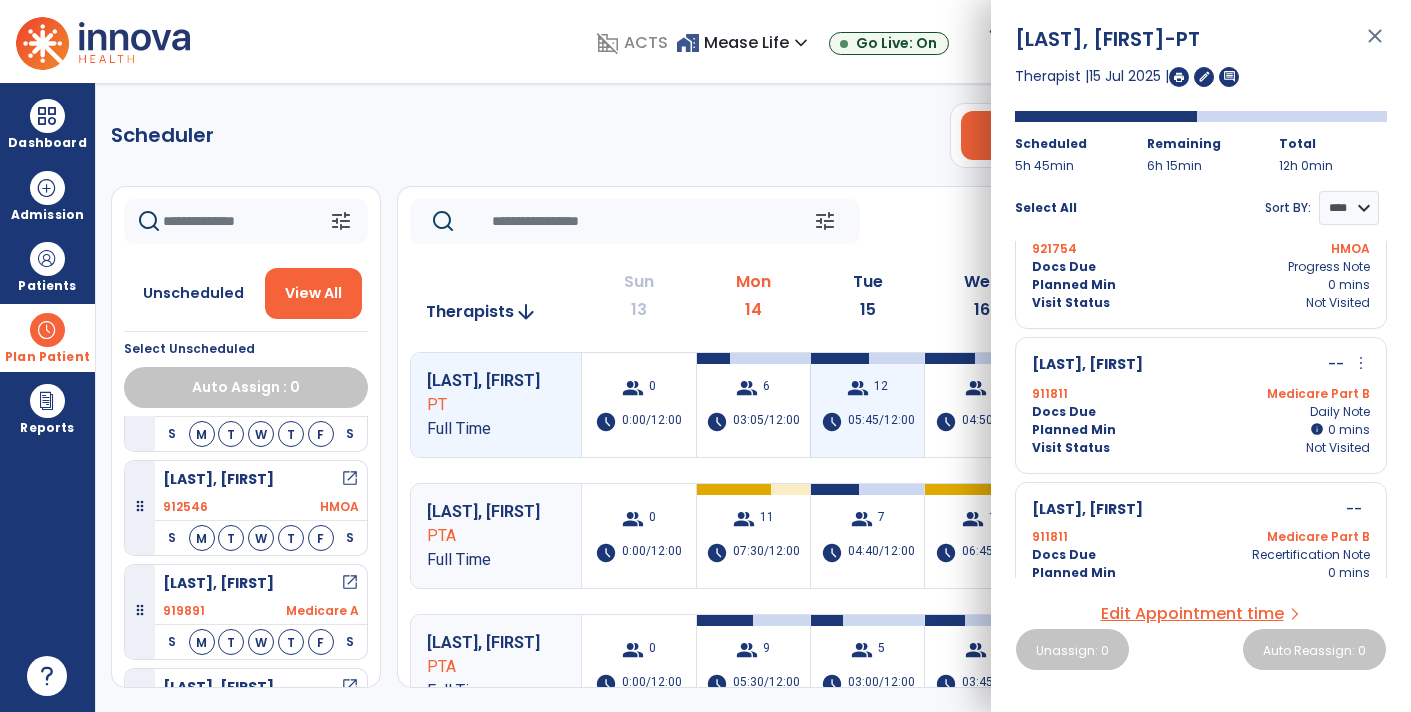scroll, scrollTop: 1385, scrollLeft: 0, axis: vertical 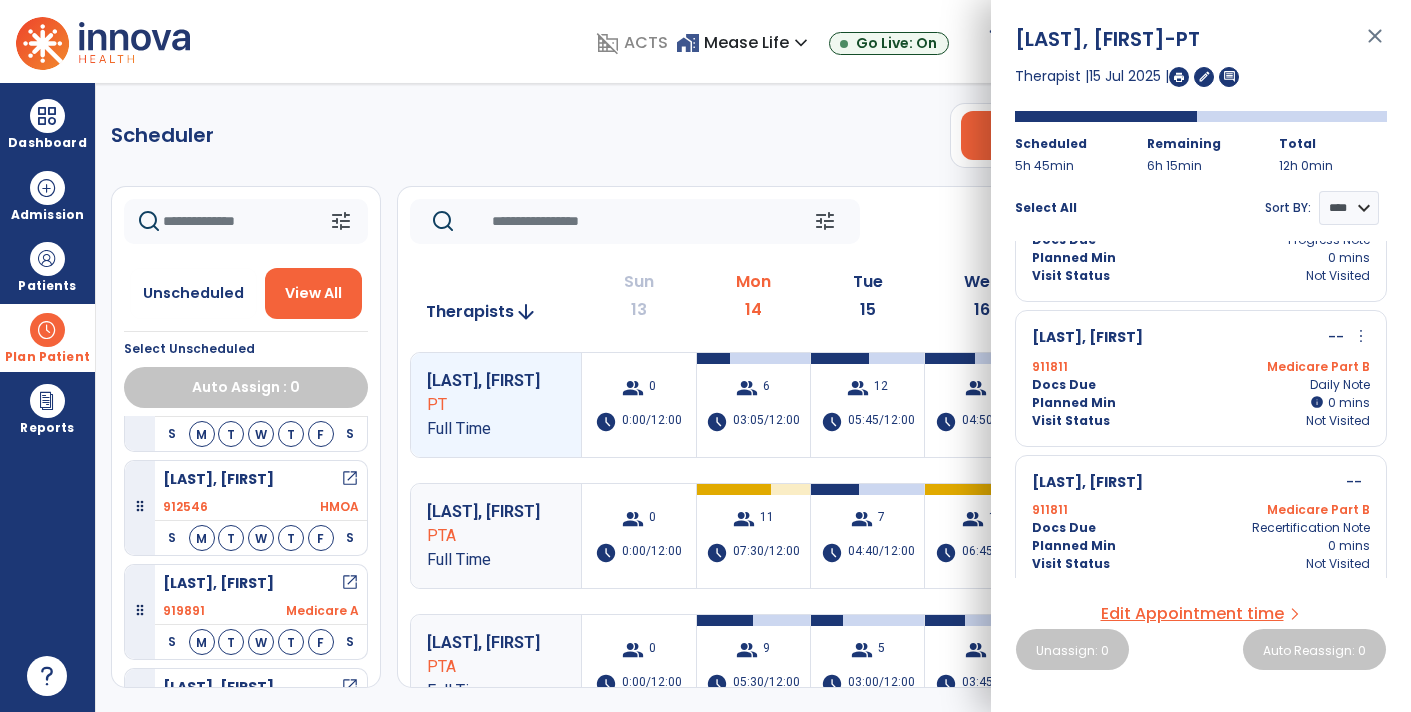 click on "close" at bounding box center [1375, 45] 